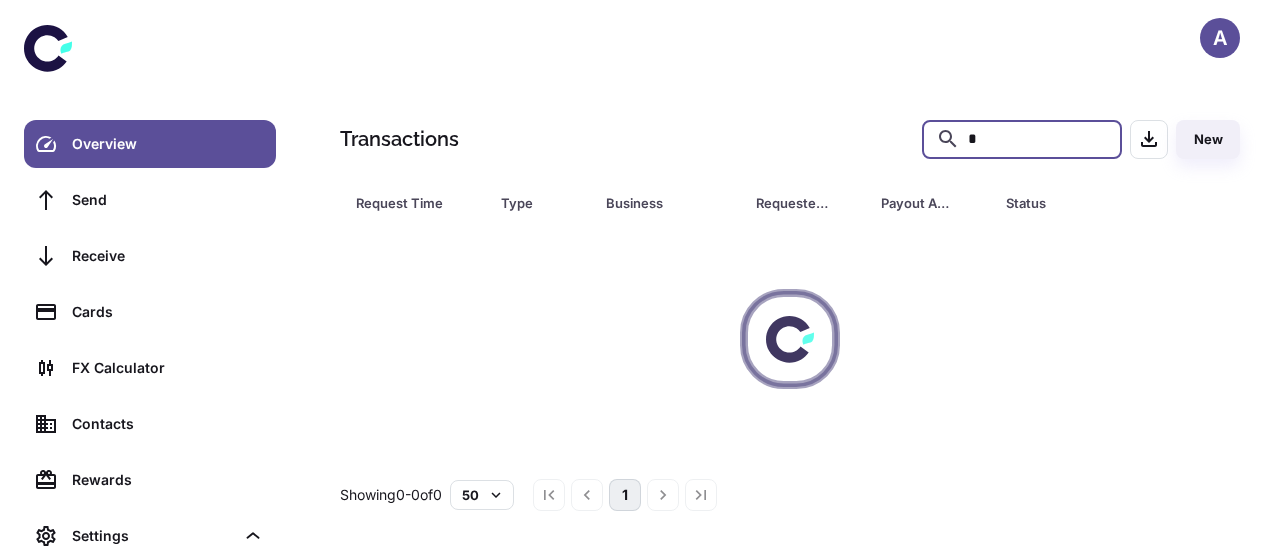scroll, scrollTop: 0, scrollLeft: 0, axis: both 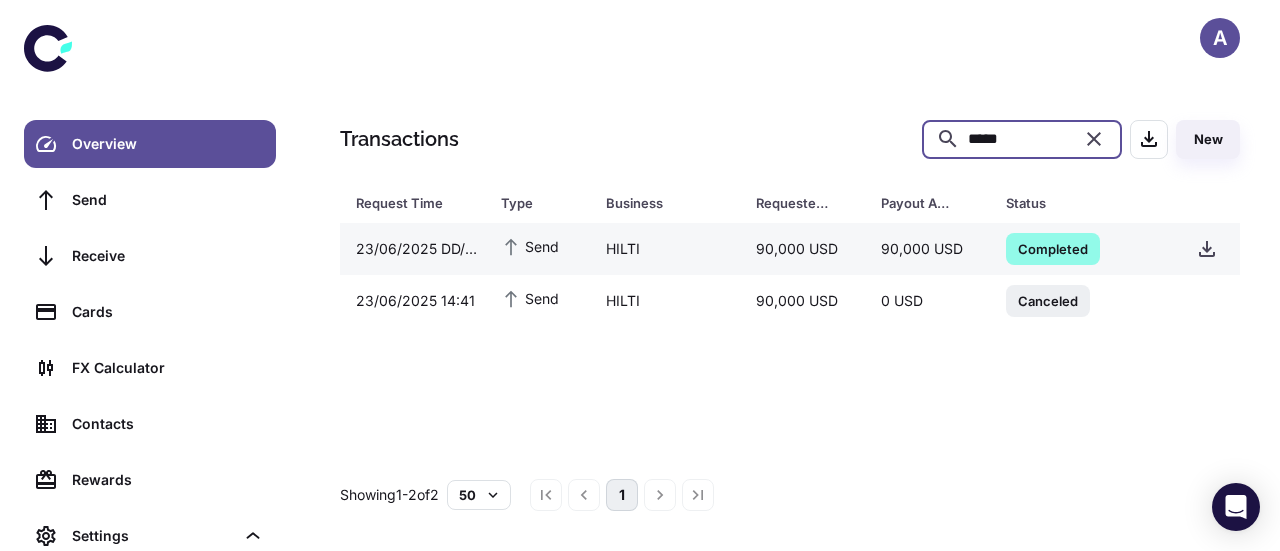 type on "*****" 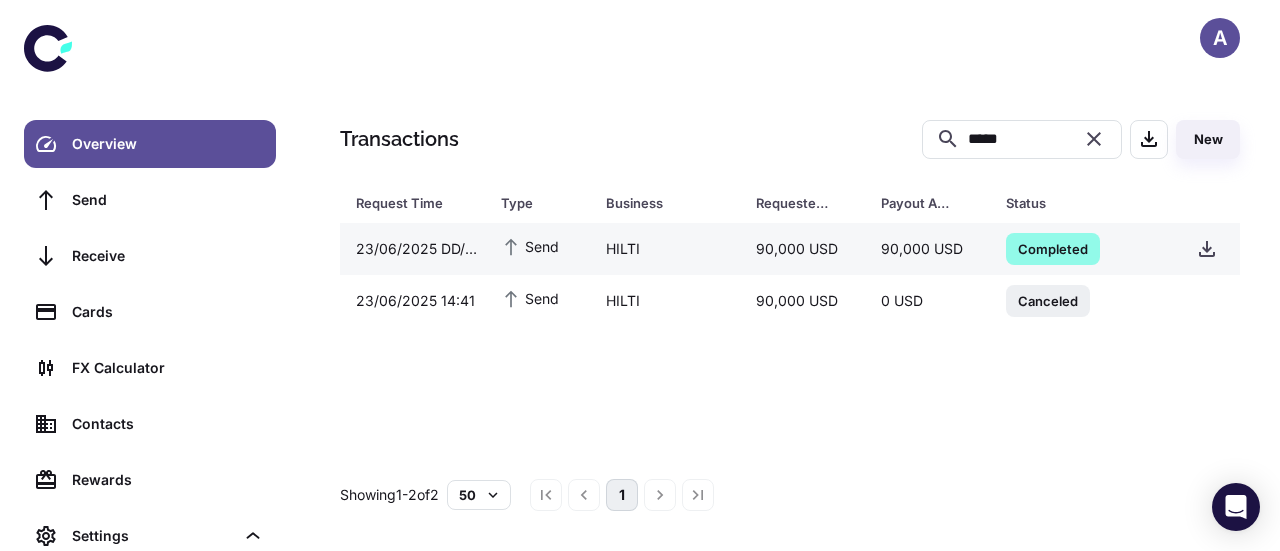 click on "90,000 USD" at bounding box center [802, 249] 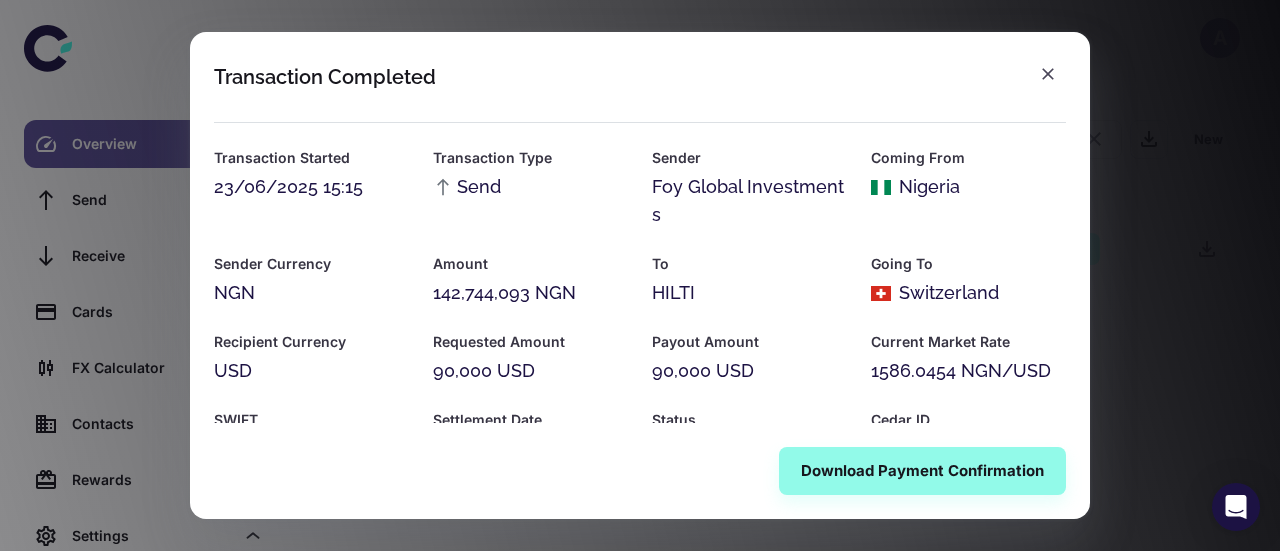 scroll, scrollTop: 67, scrollLeft: 0, axis: vertical 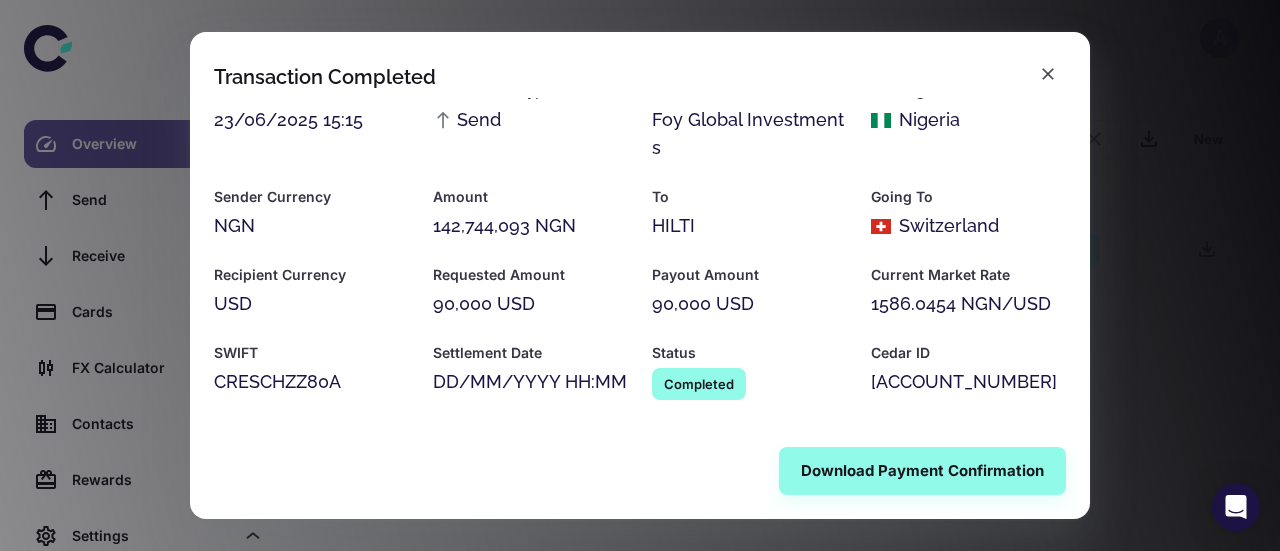 click on "Completed" at bounding box center [699, 384] 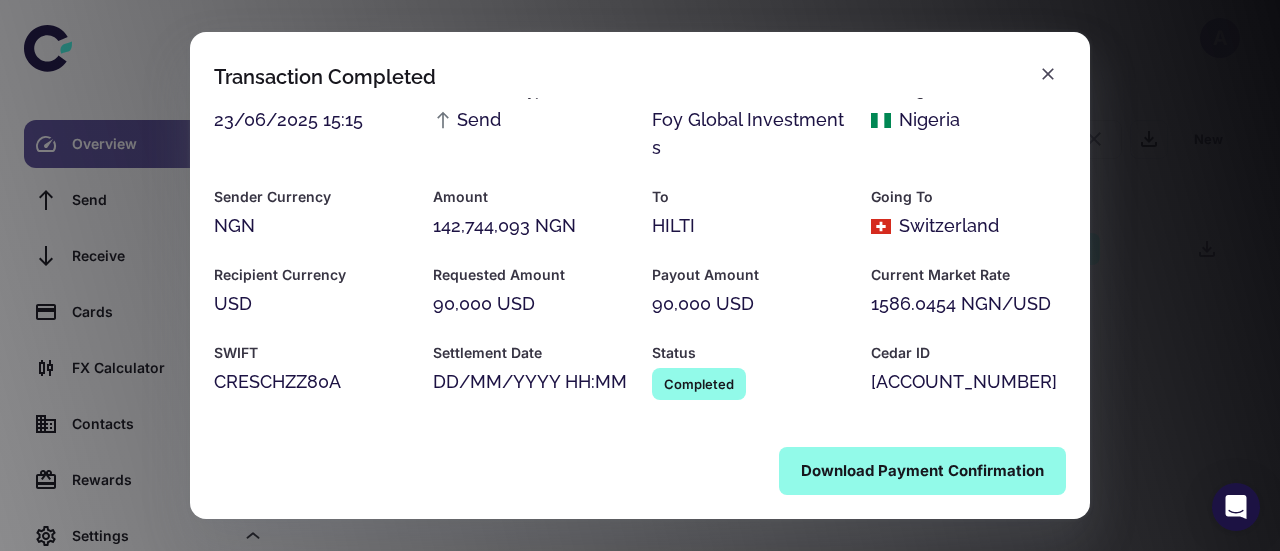 click on "Download Payment Confirmation" at bounding box center (922, 471) 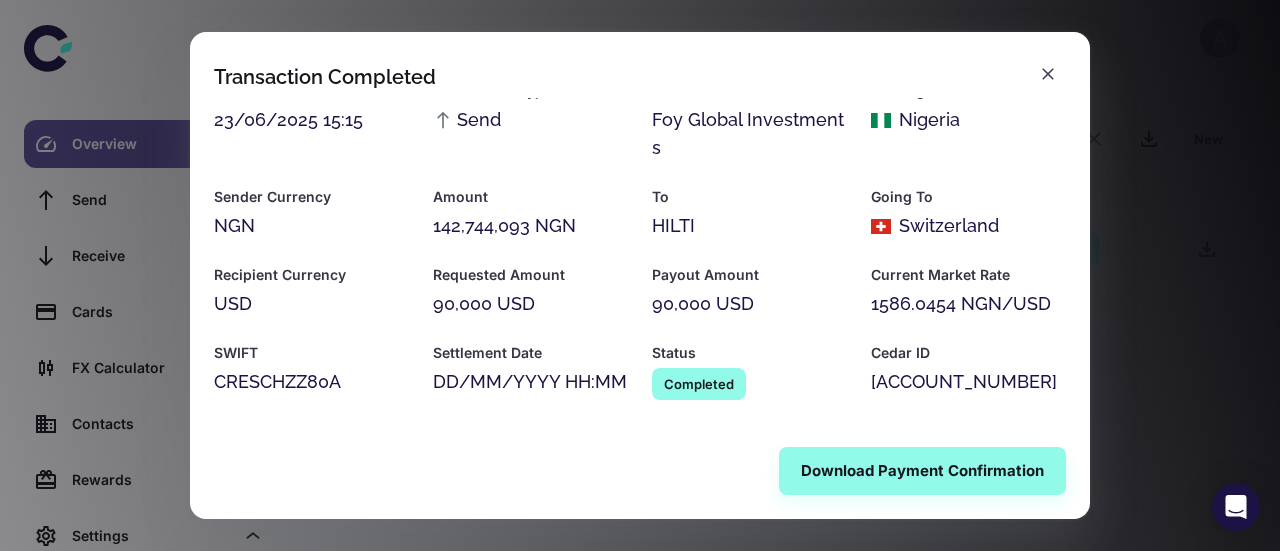 click 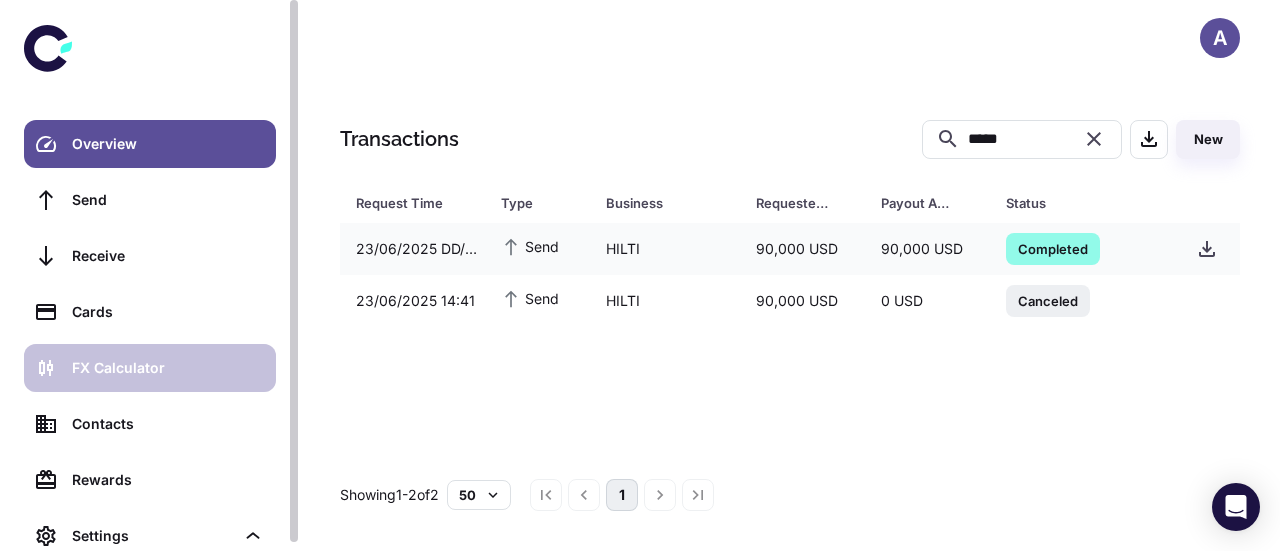 click on "FX Calculator" at bounding box center (168, 368) 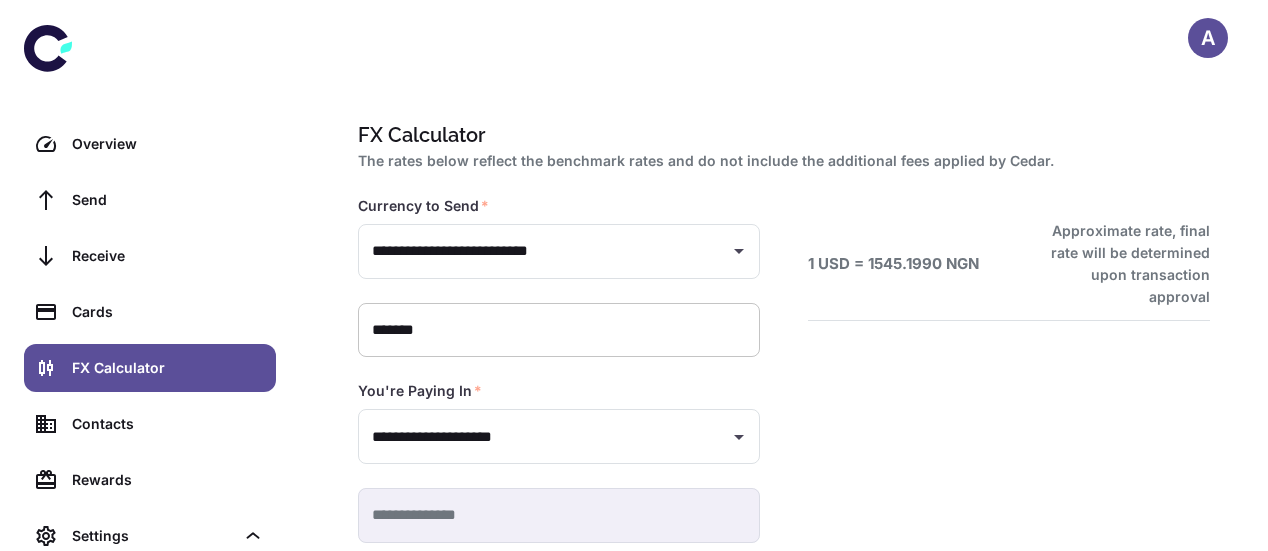 scroll, scrollTop: 0, scrollLeft: 0, axis: both 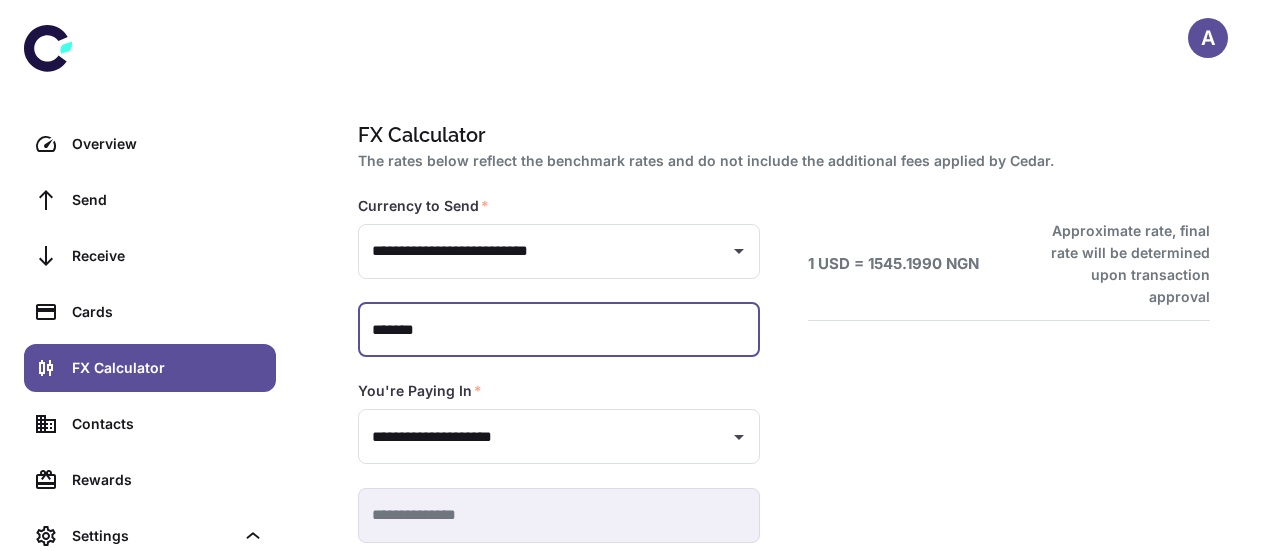 type on "******" 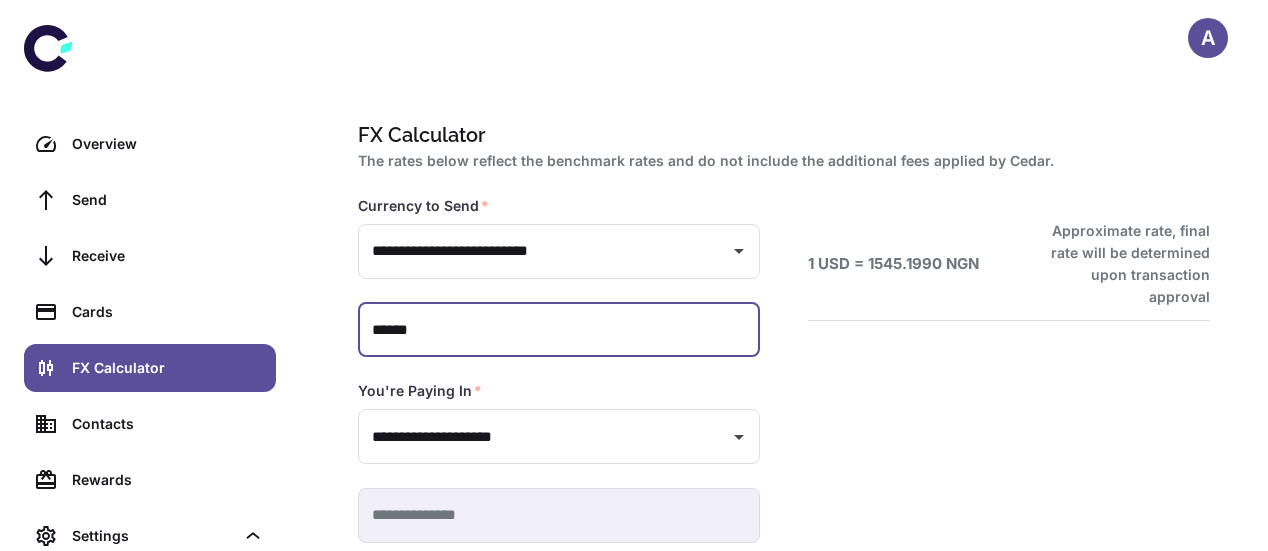type 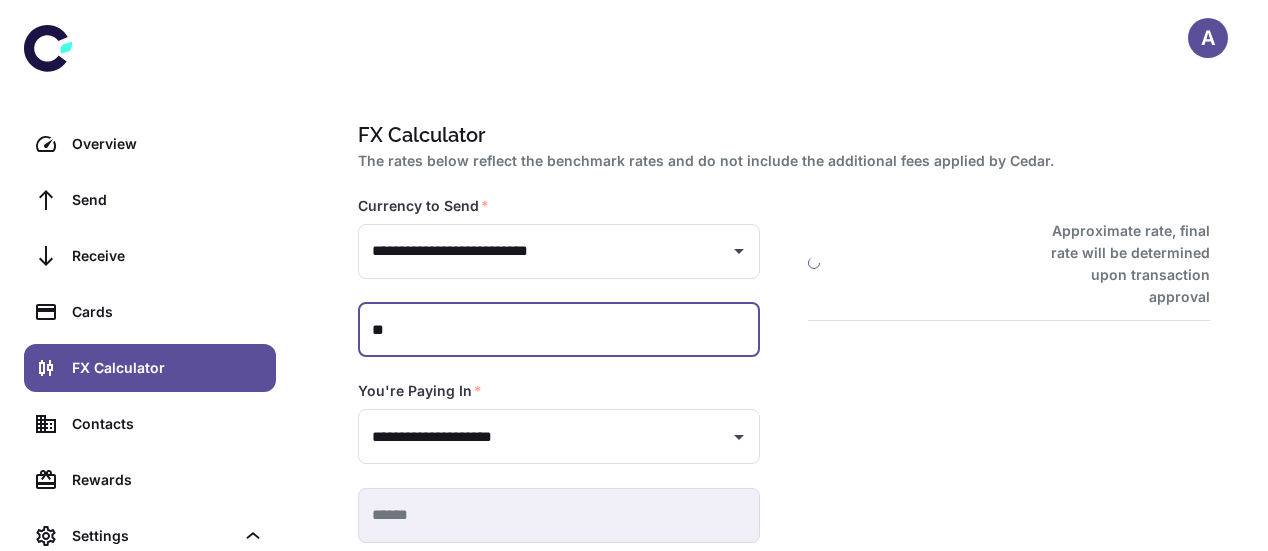 type on "*" 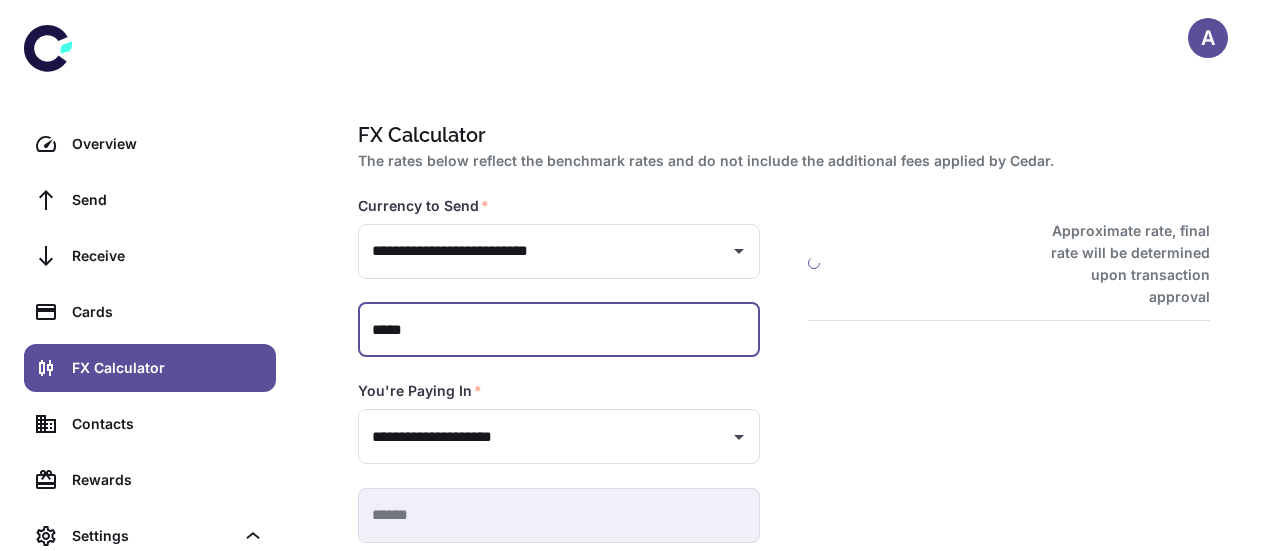 type on "******" 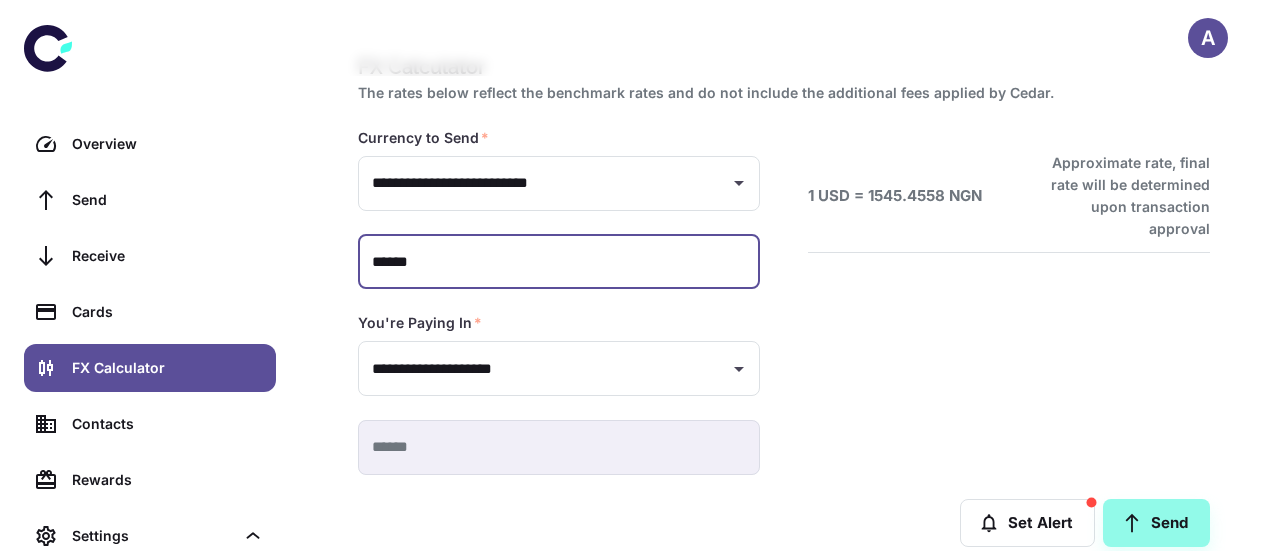 type on "**********" 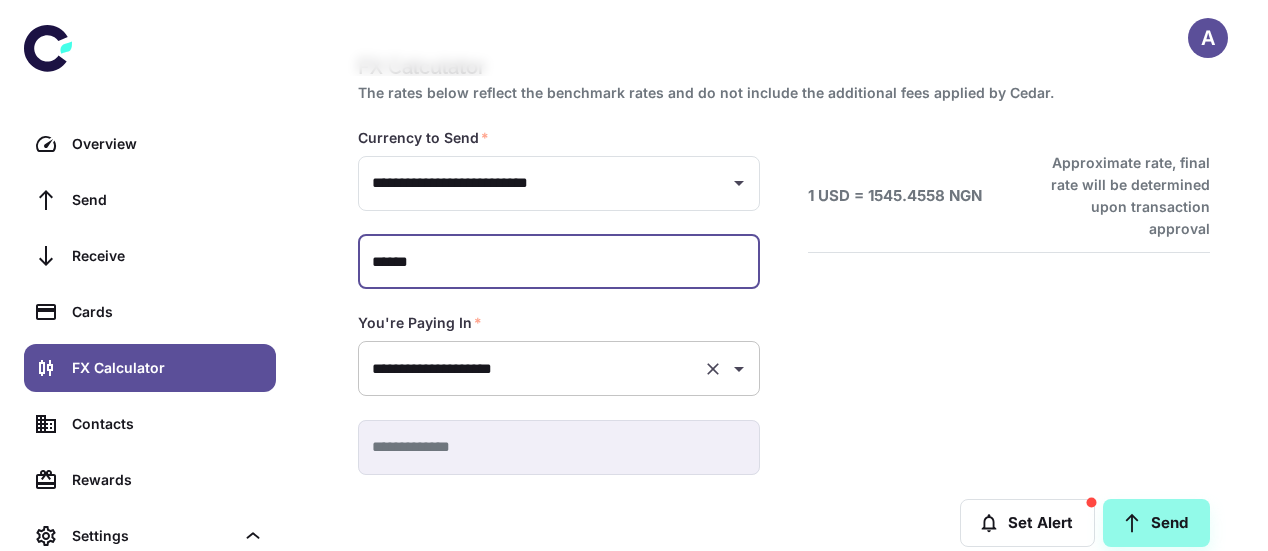 scroll, scrollTop: 103, scrollLeft: 0, axis: vertical 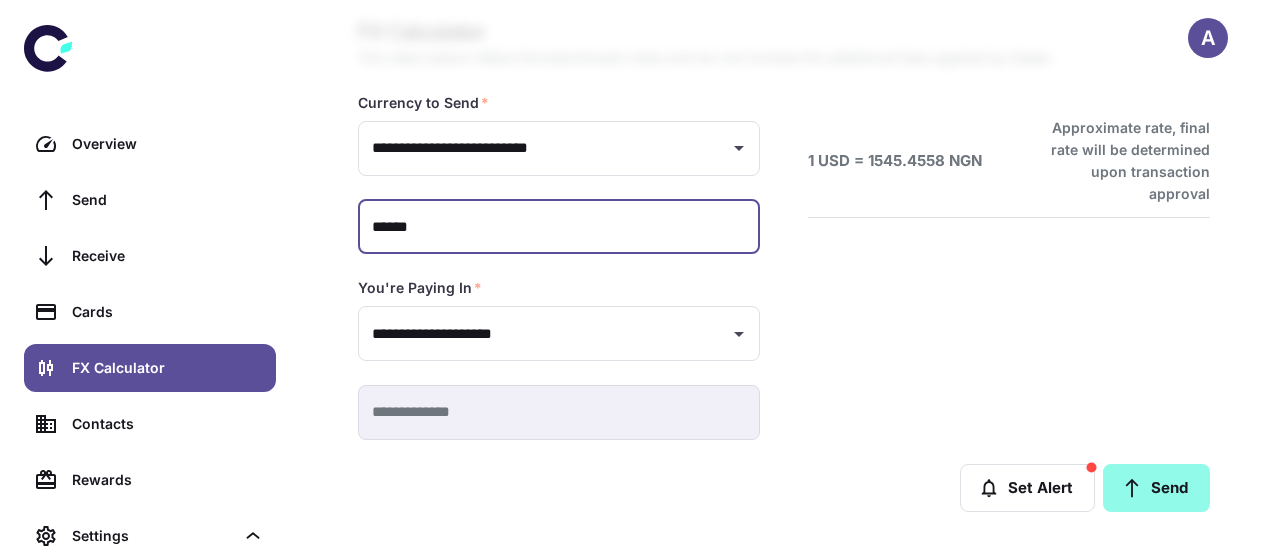 type on "******" 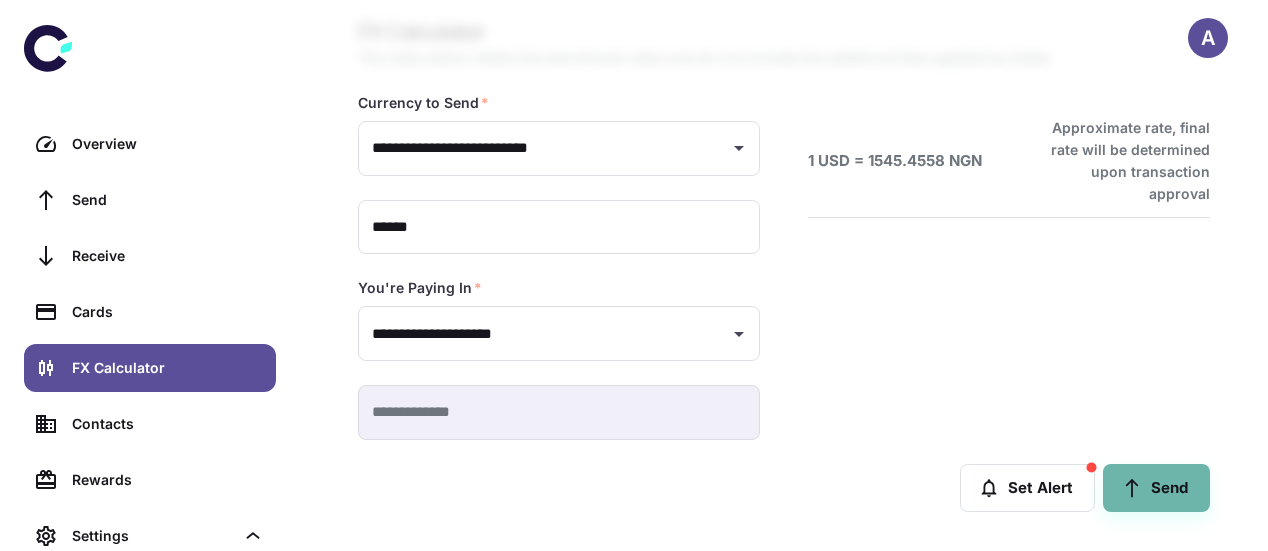 drag, startPoint x: 1134, startPoint y: 477, endPoint x: 1034, endPoint y: 1, distance: 486.39078 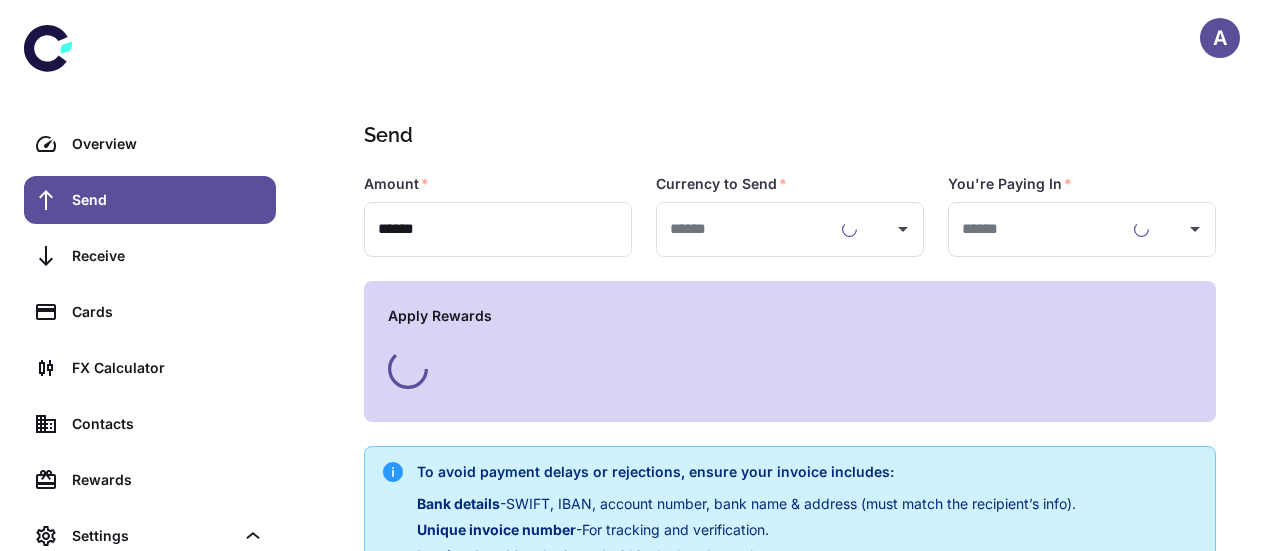 type on "**********" 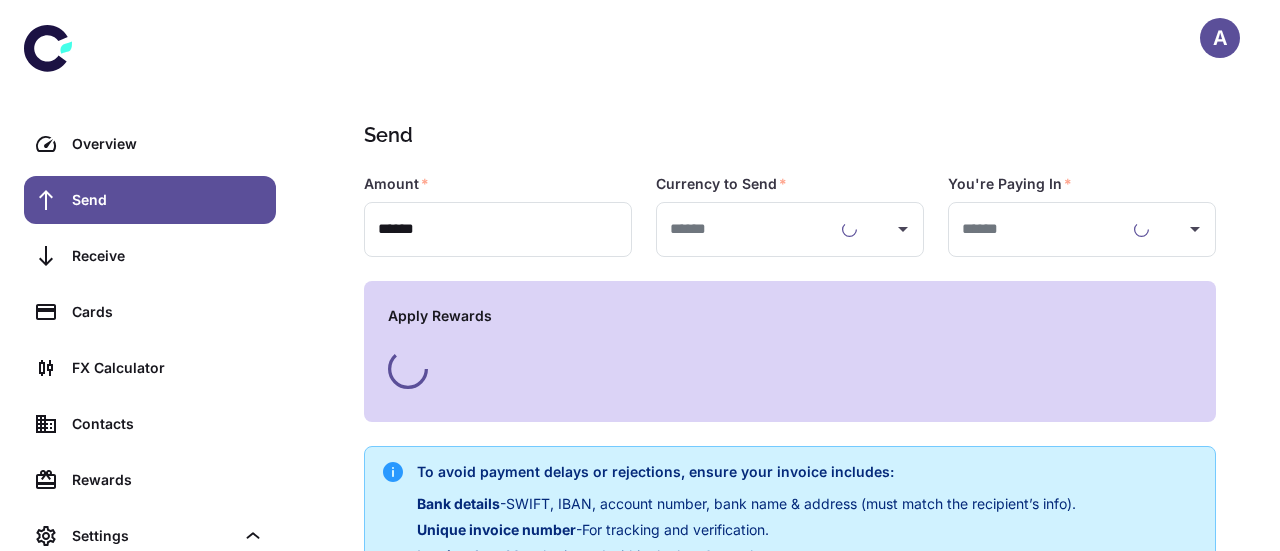type on "**********" 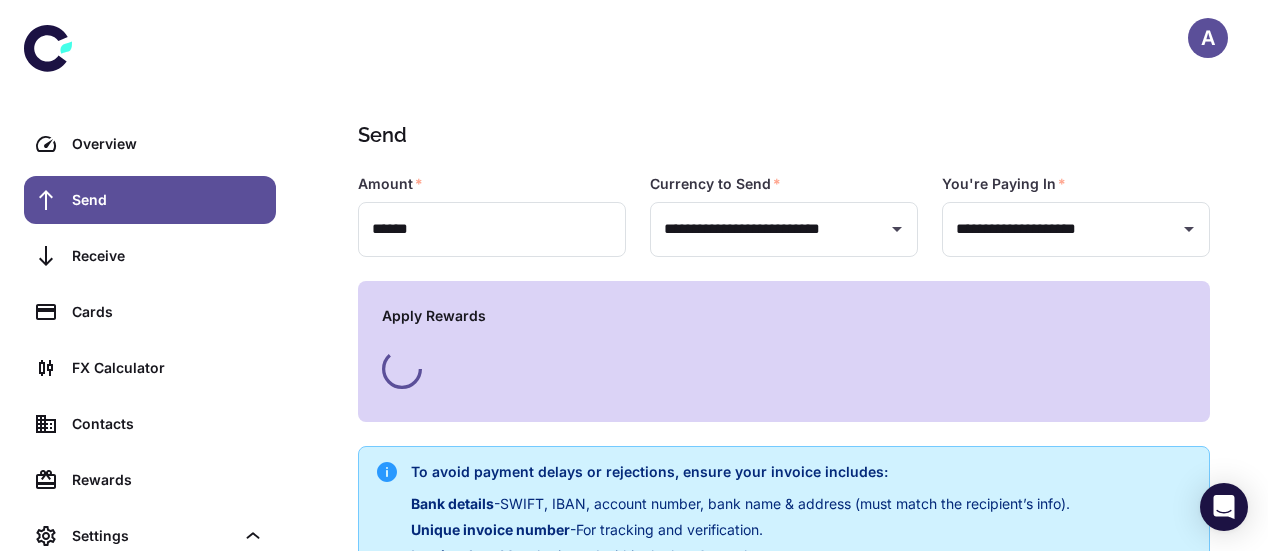 scroll, scrollTop: 515, scrollLeft: 0, axis: vertical 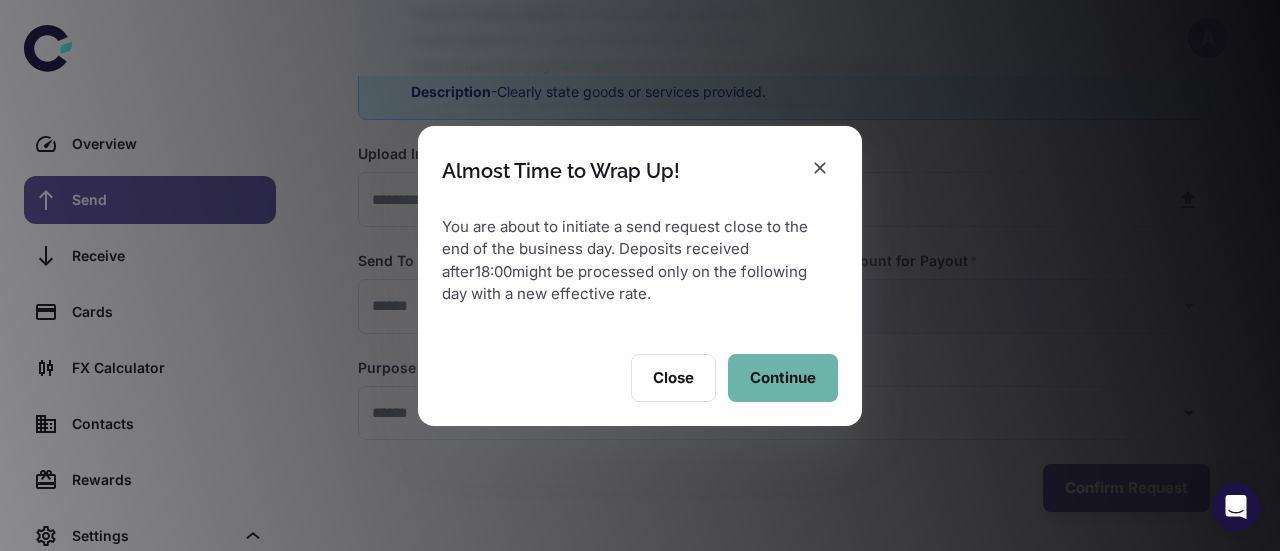 click on "Continue" at bounding box center (783, 378) 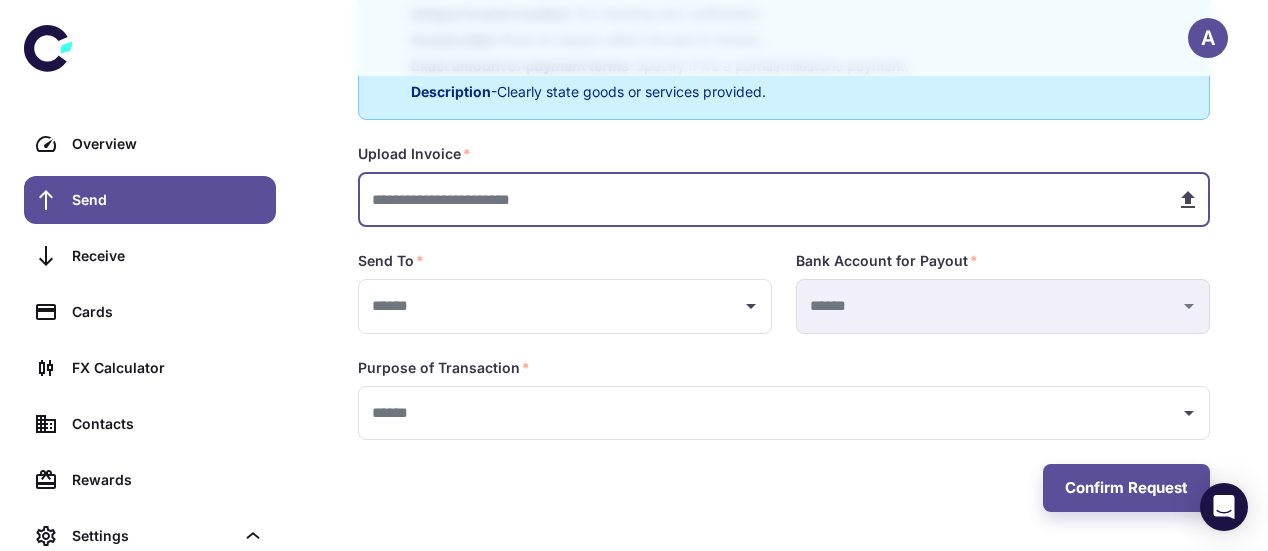 click at bounding box center (759, 199) 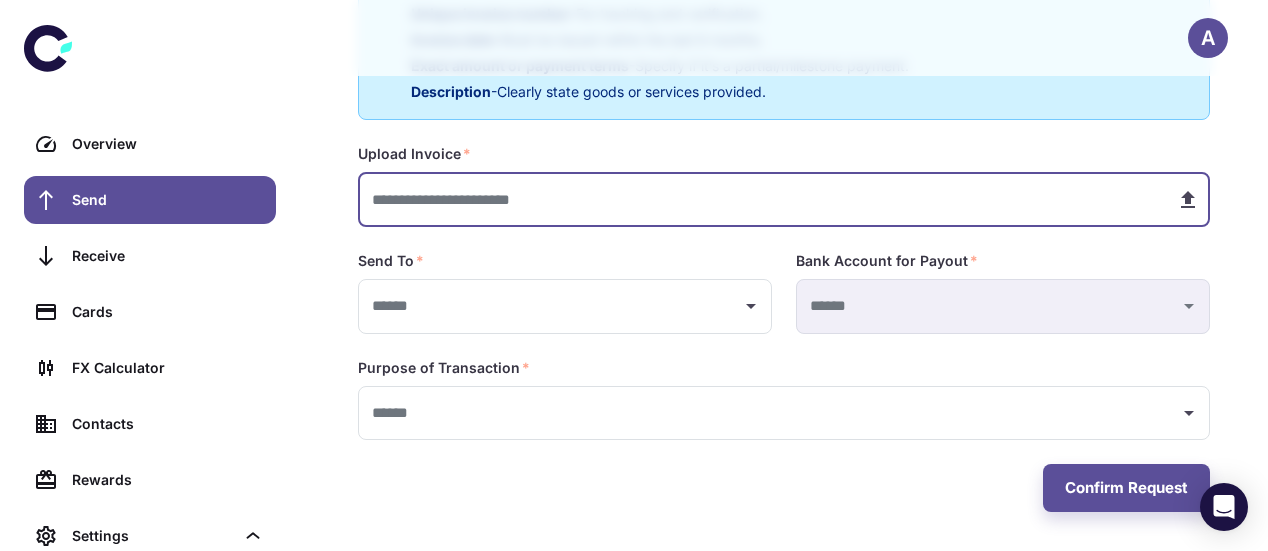 type on "**********" 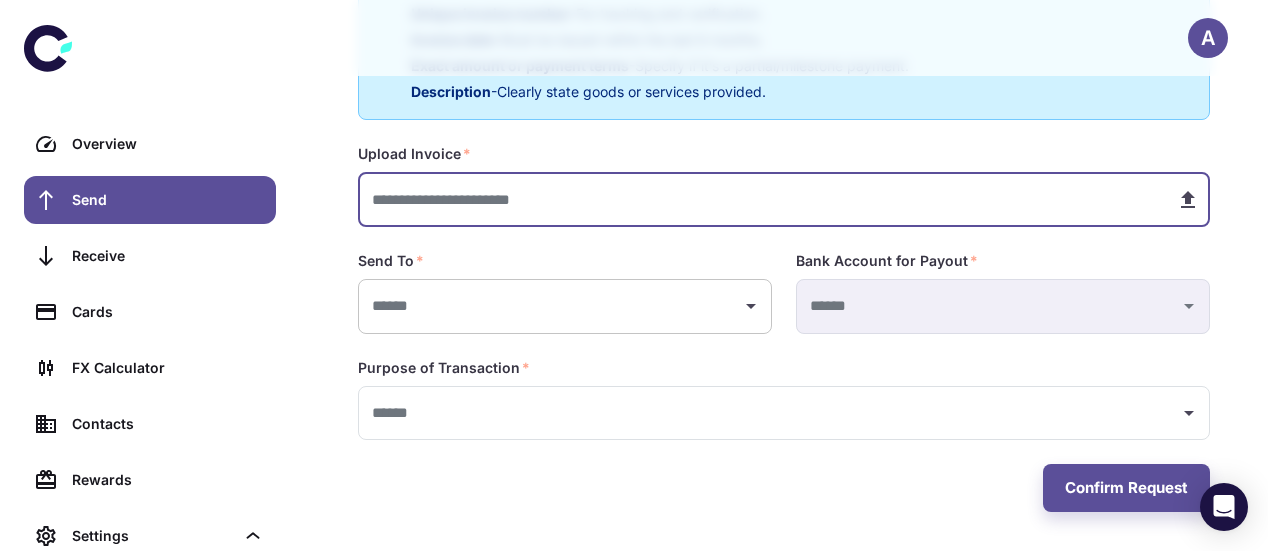 type on "**********" 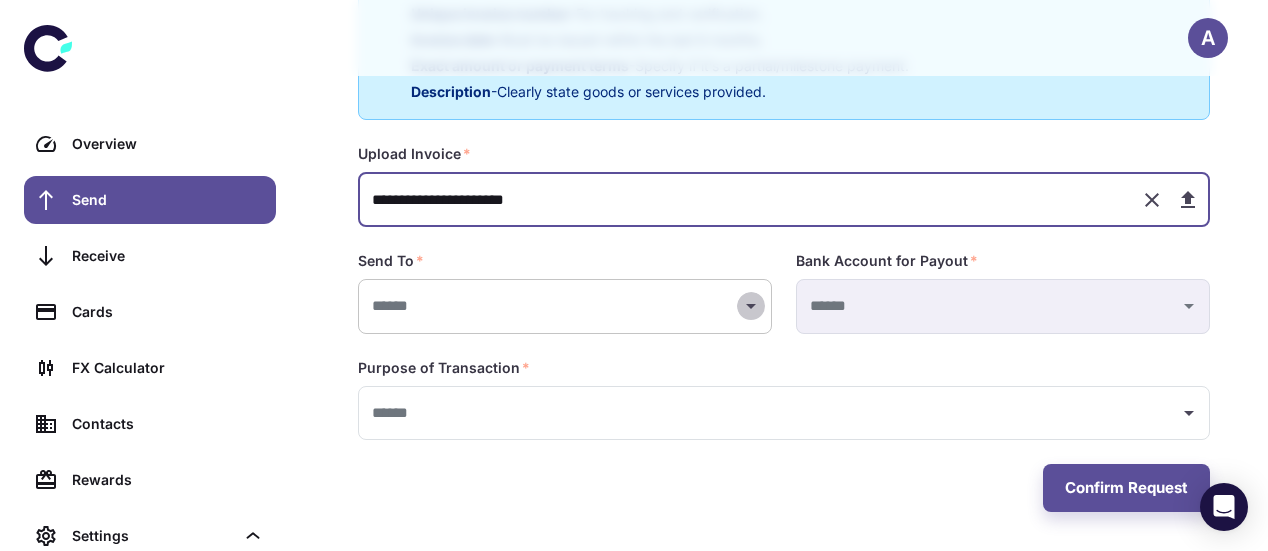 click 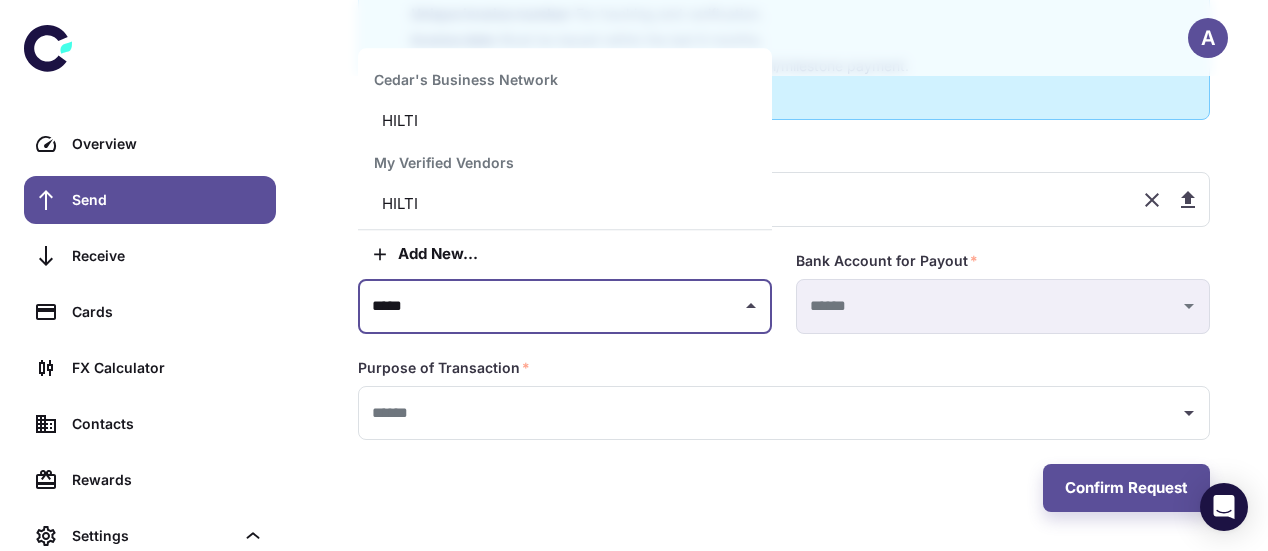 type on "*****" 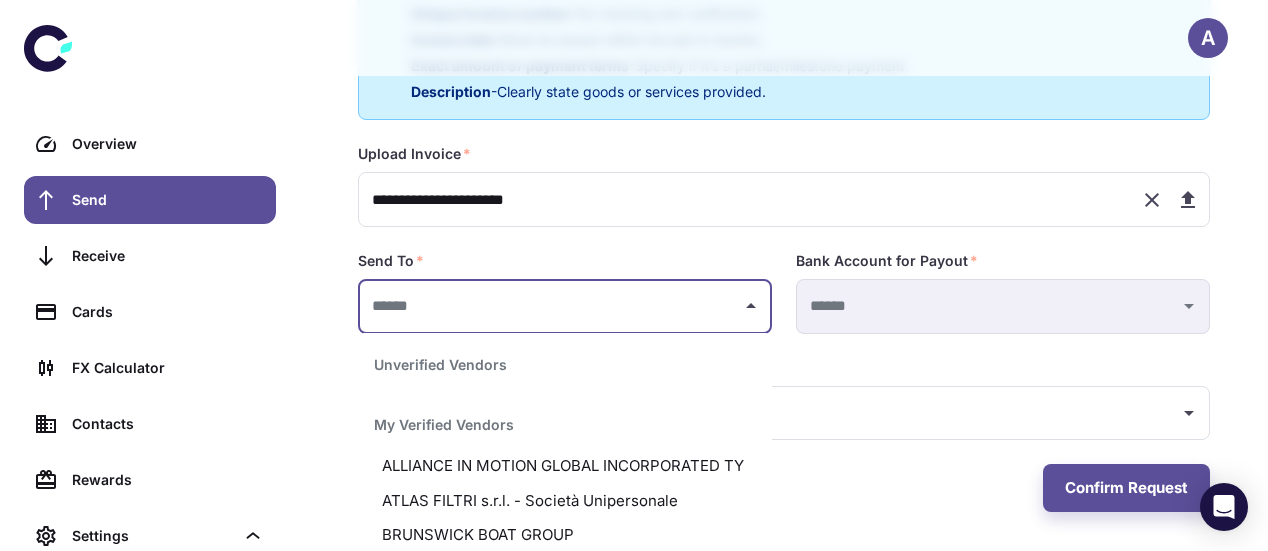 click at bounding box center [550, 306] 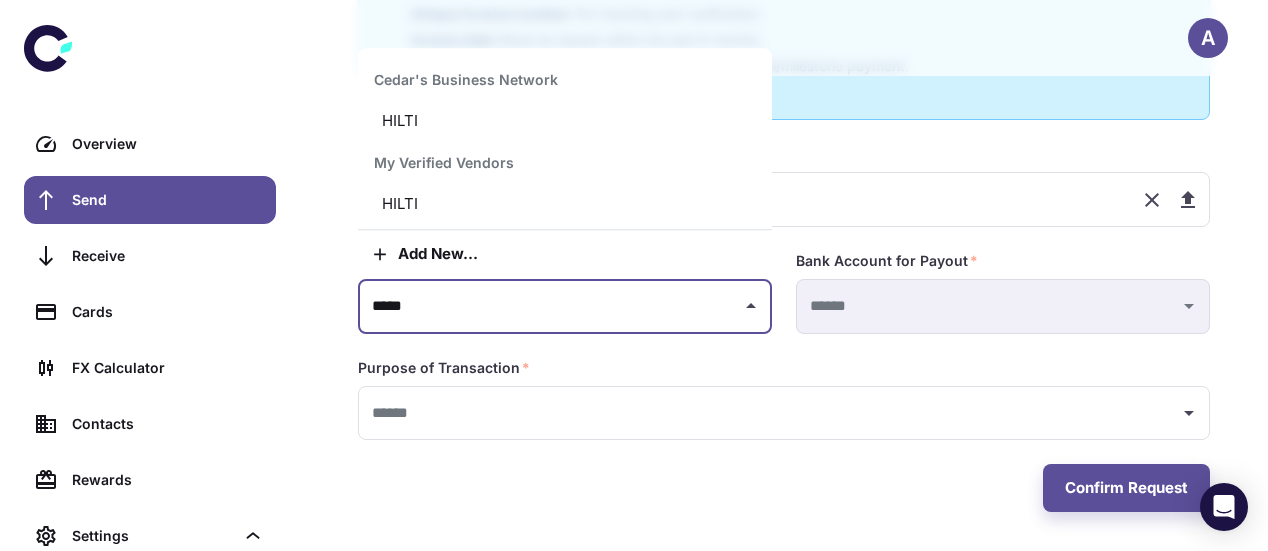 click on "HILTI" at bounding box center (565, 204) 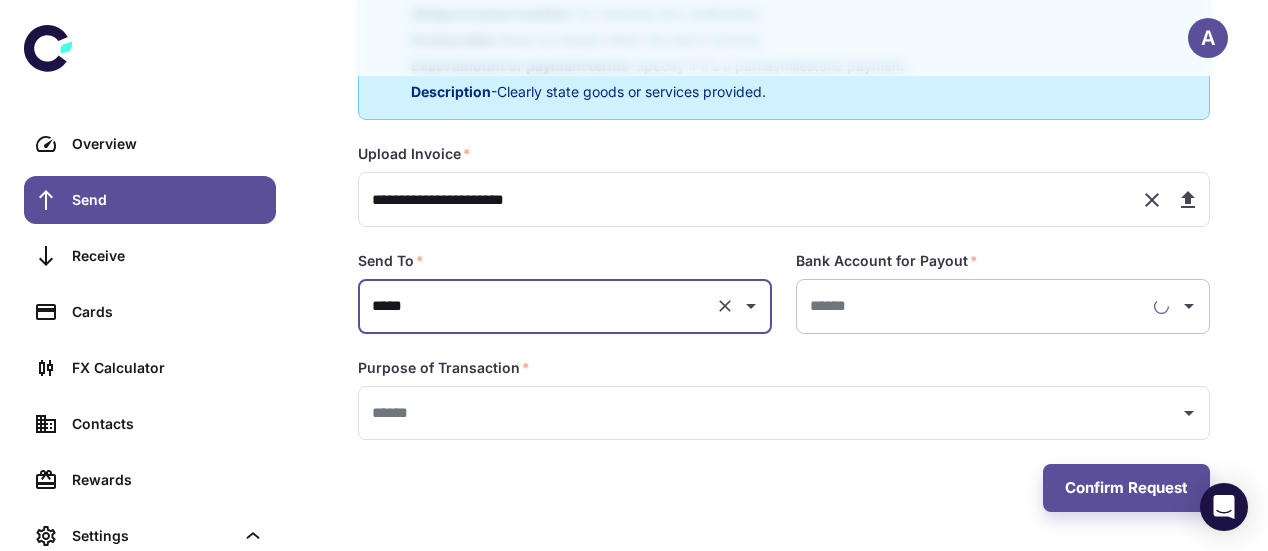 type on "**********" 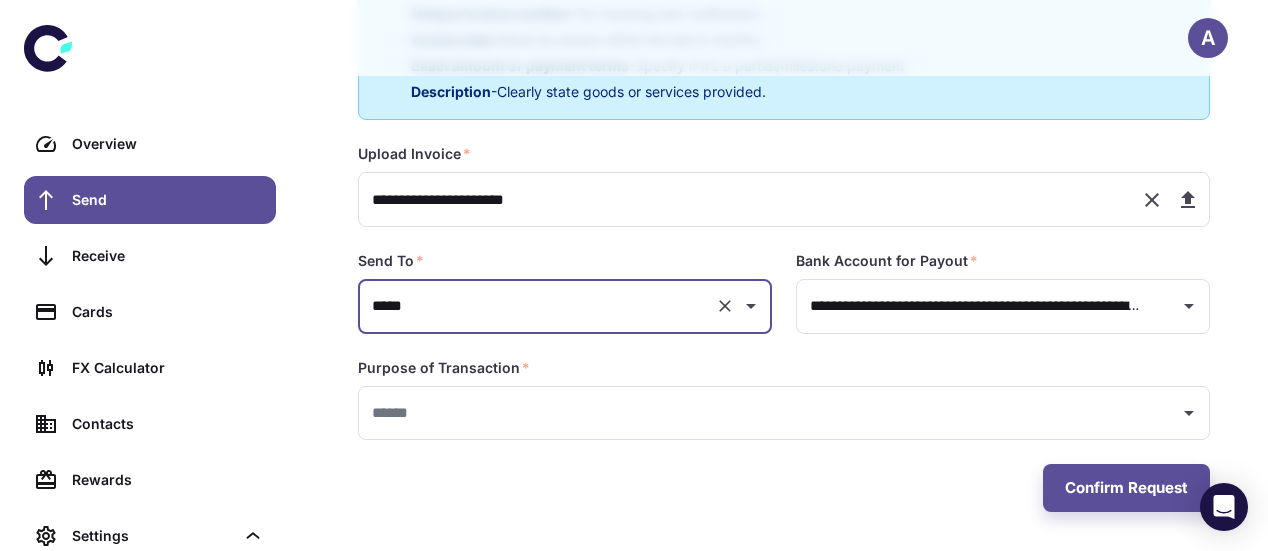 type on "*****" 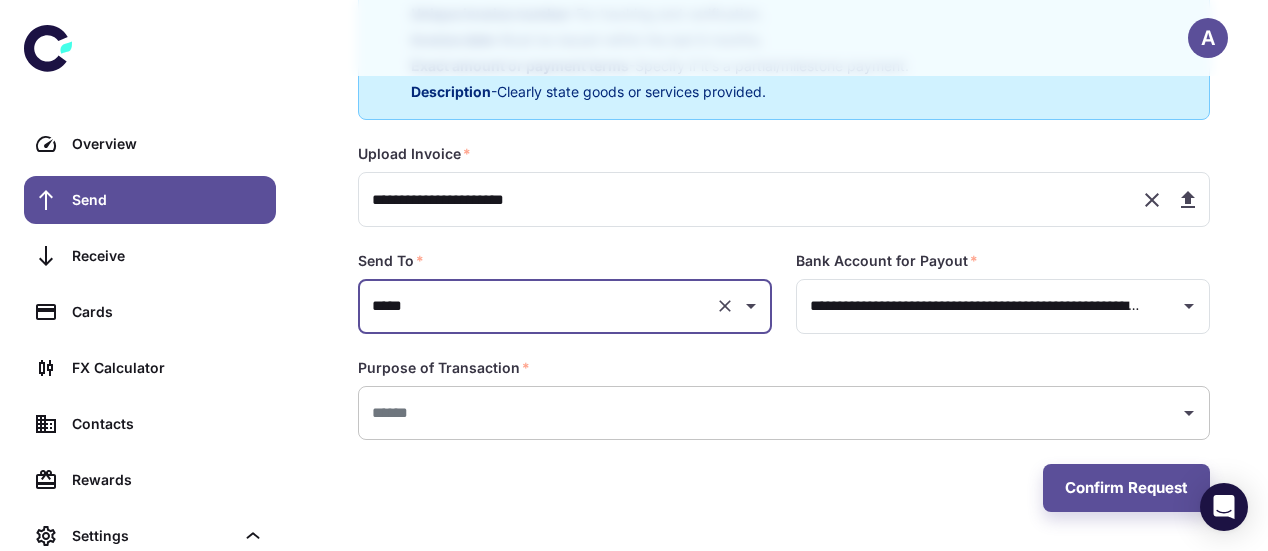 click at bounding box center (769, 413) 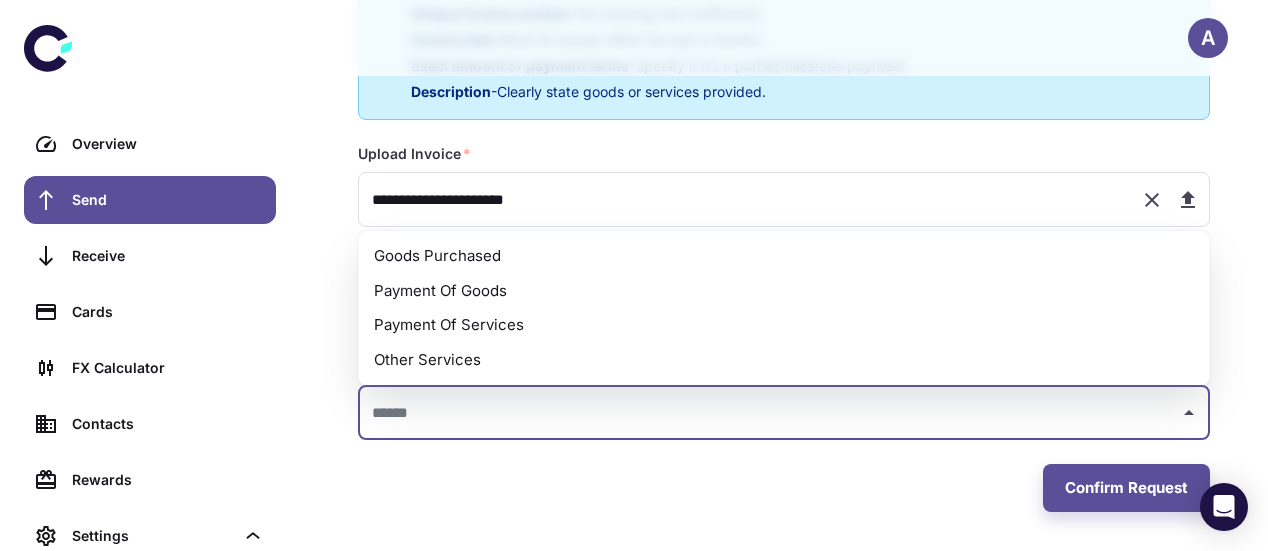 click on "Payment Of Goods" at bounding box center (784, 291) 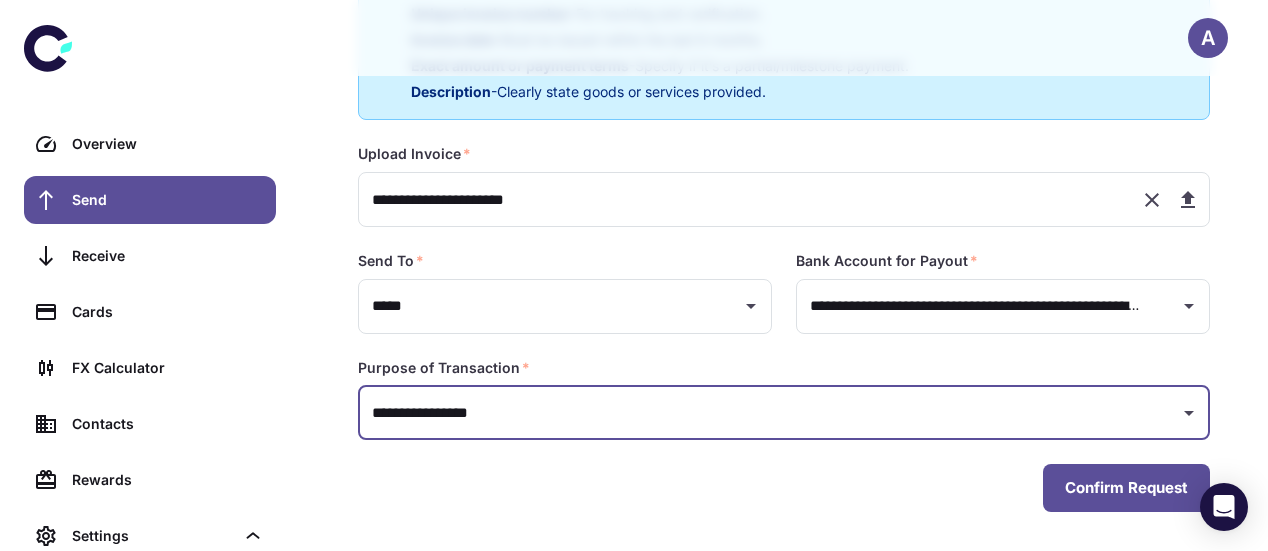 click on "Confirm Request" at bounding box center (1126, 488) 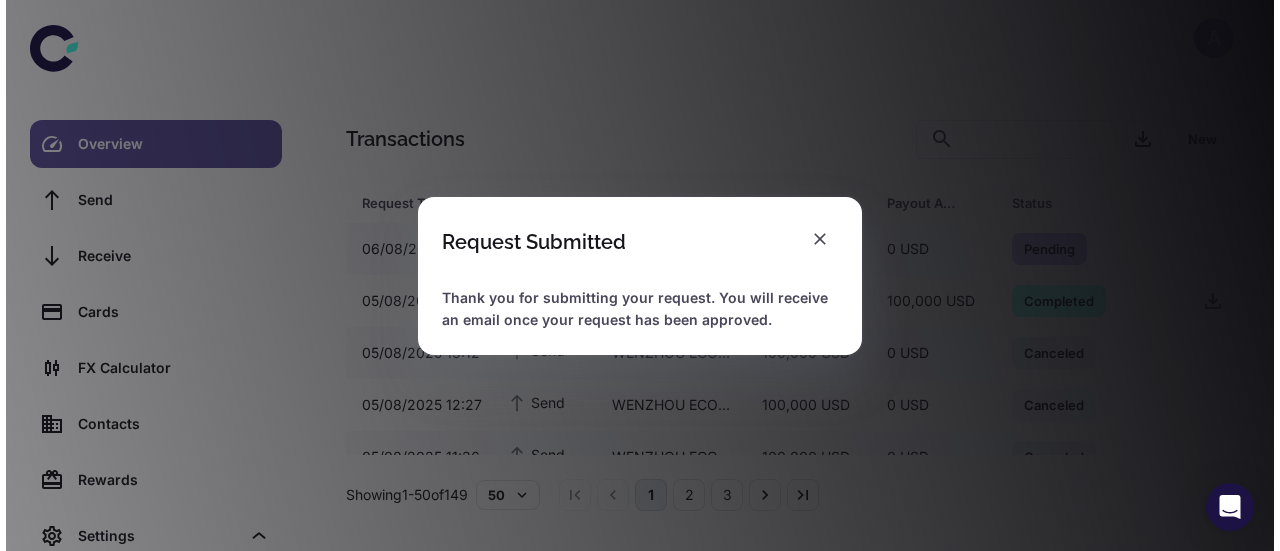 scroll, scrollTop: 0, scrollLeft: 0, axis: both 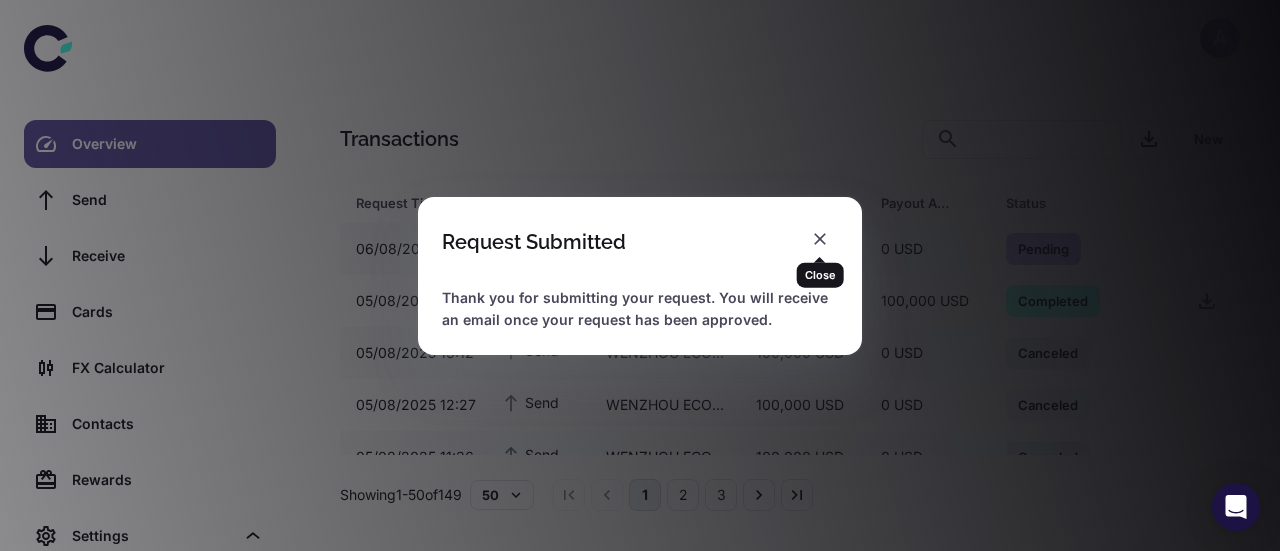 click at bounding box center [820, 239] 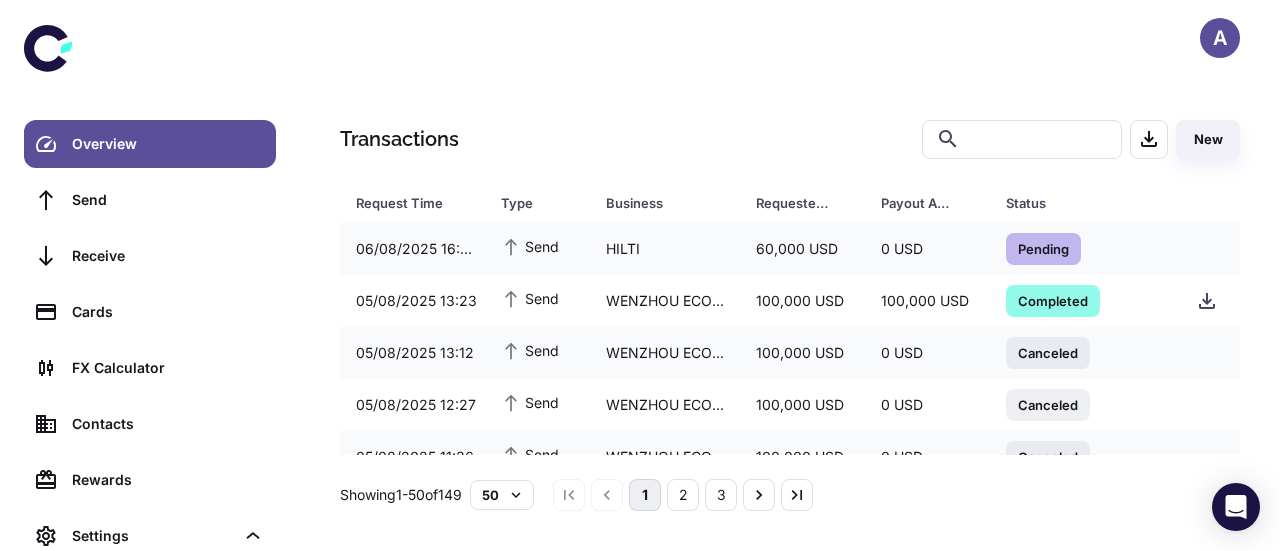scroll, scrollTop: 0, scrollLeft: 0, axis: both 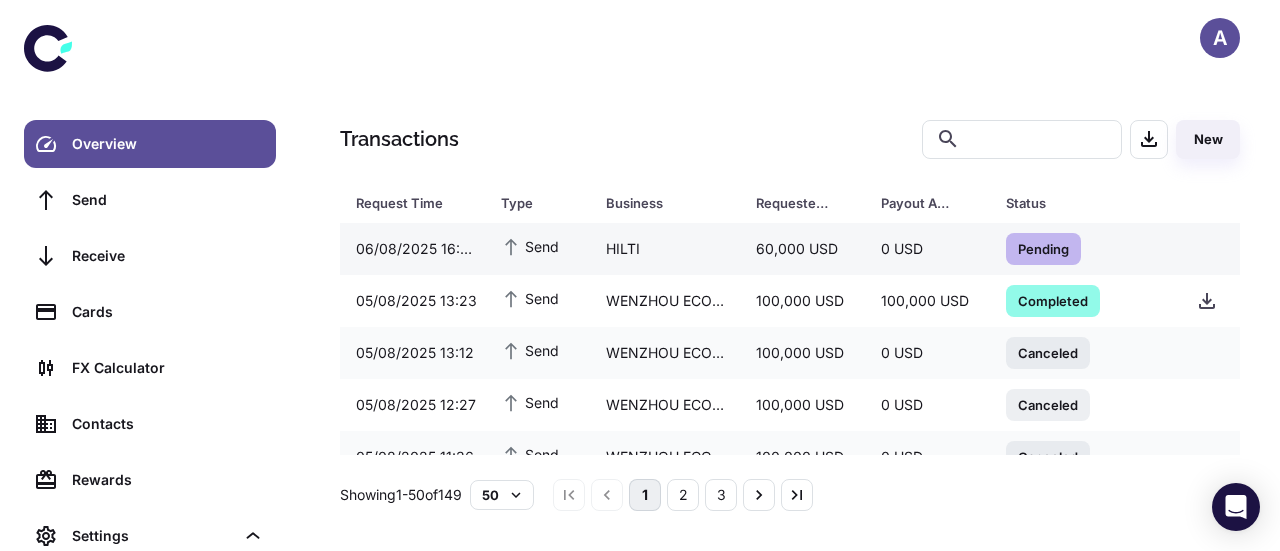 click on "HILTI" at bounding box center [665, 249] 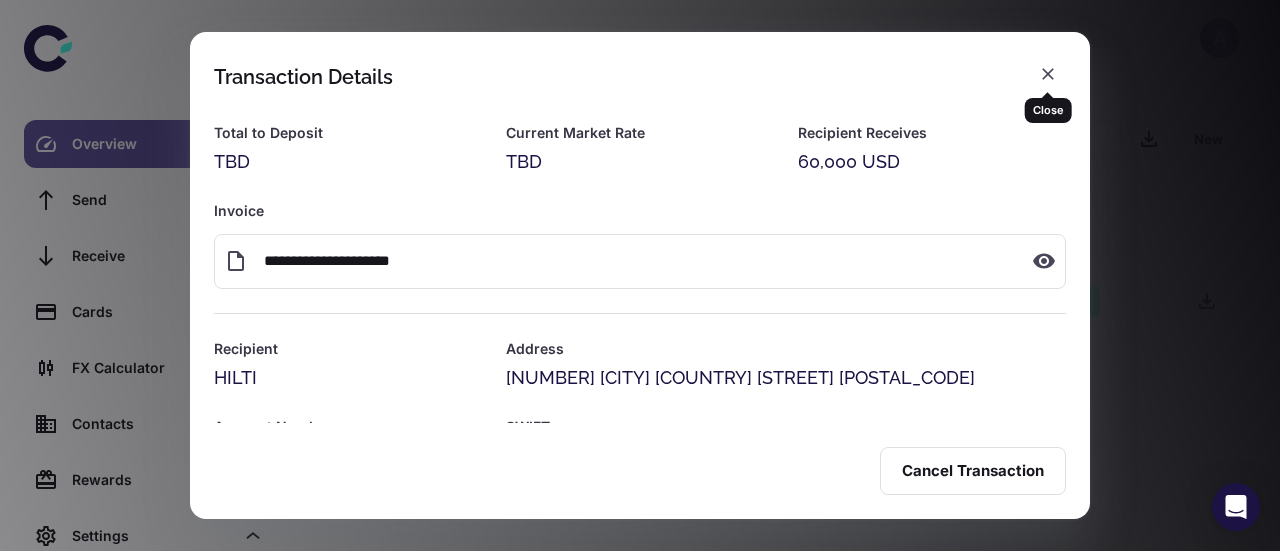 click 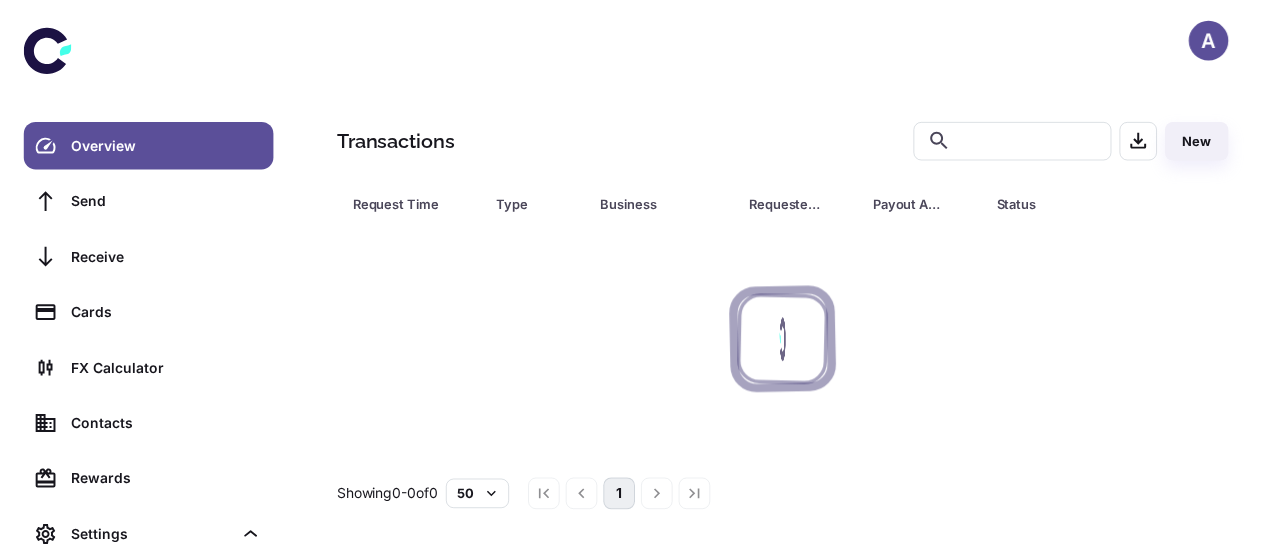 scroll, scrollTop: 0, scrollLeft: 0, axis: both 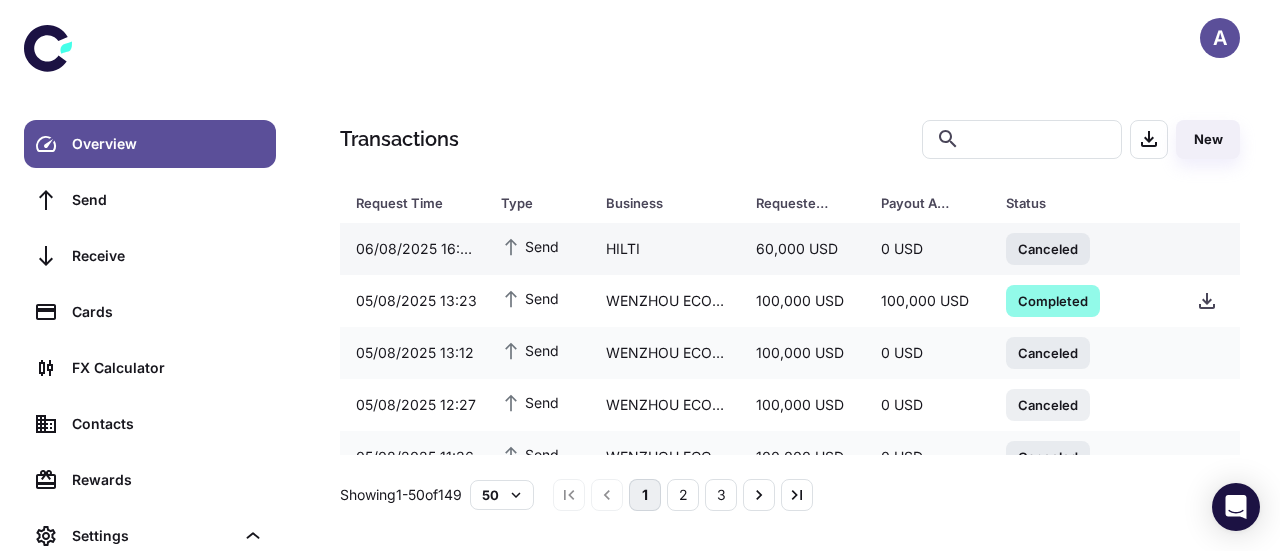 click on "HILTI" at bounding box center [665, 249] 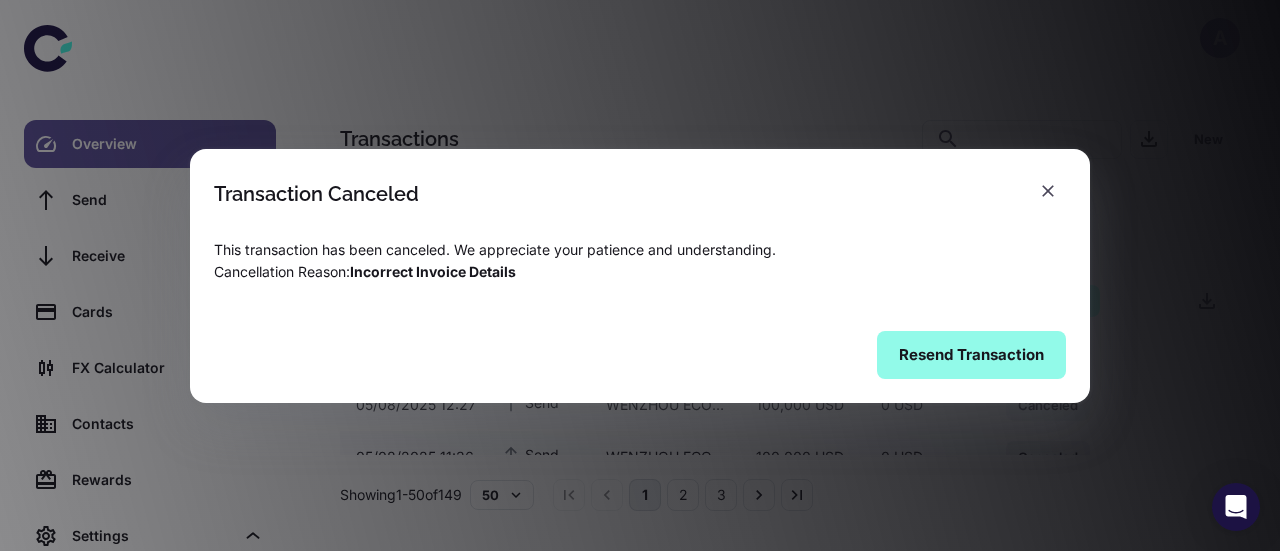click on "Resend Transaction" at bounding box center (971, 355) 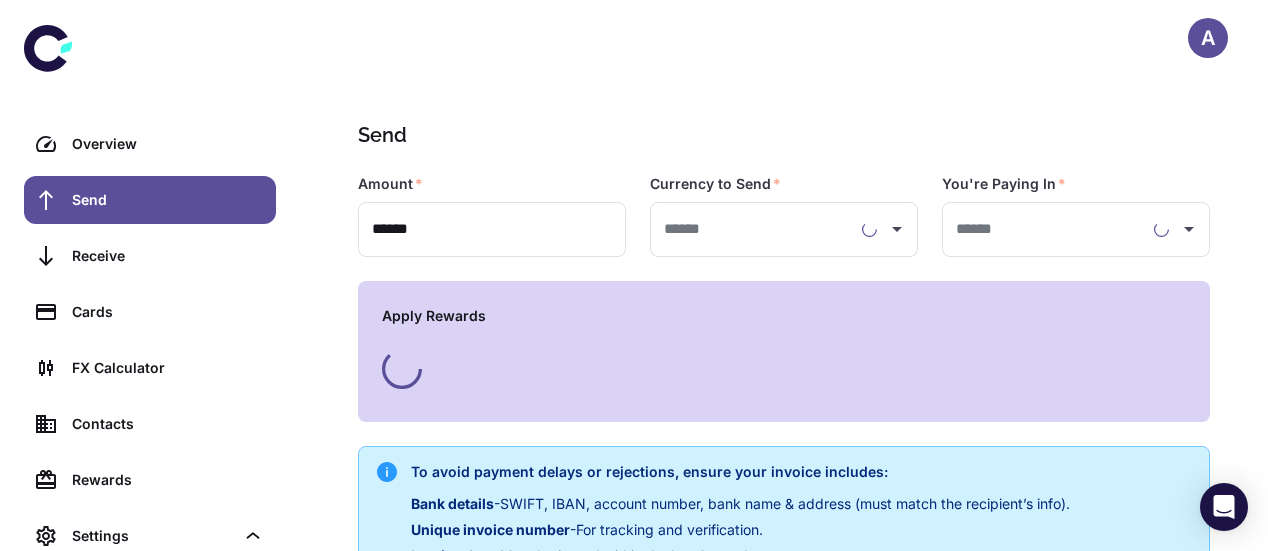 type on "**********" 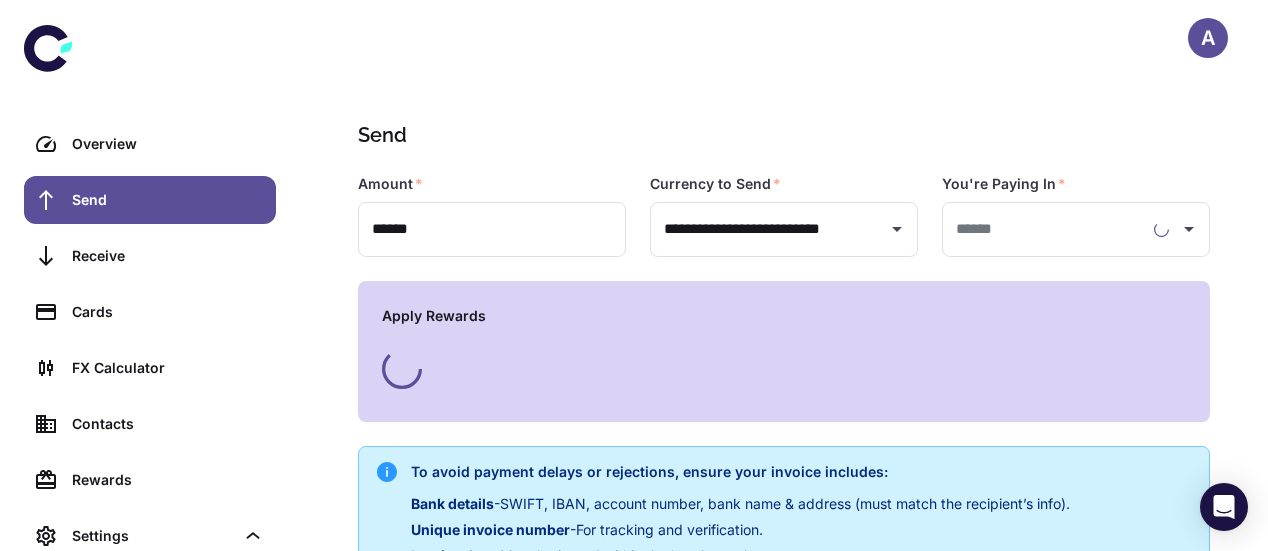 type on "**********" 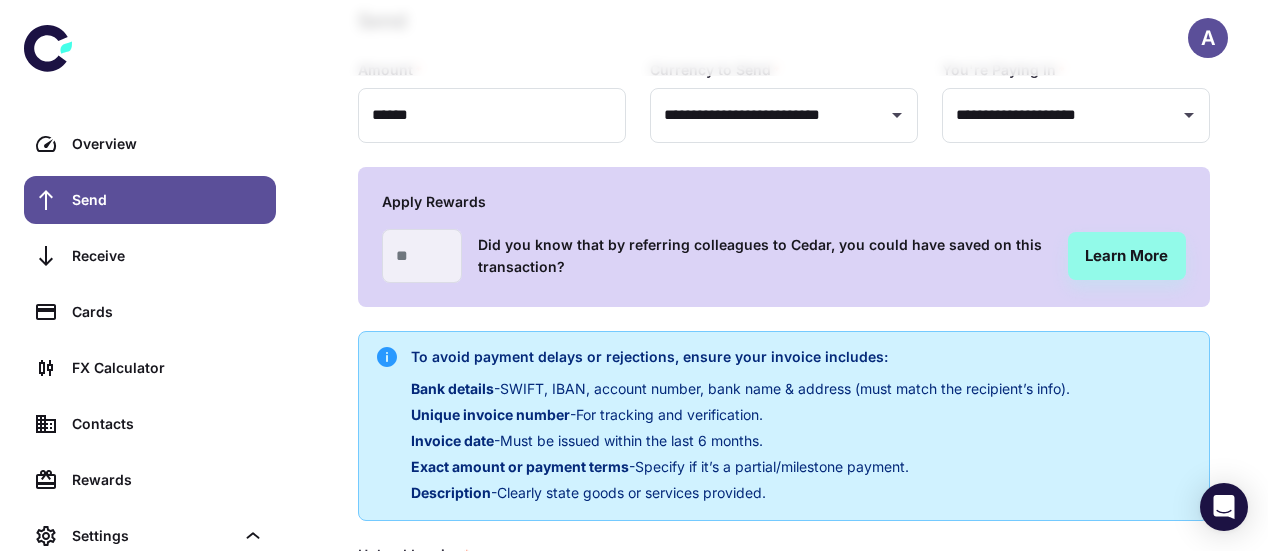 type on "*****" 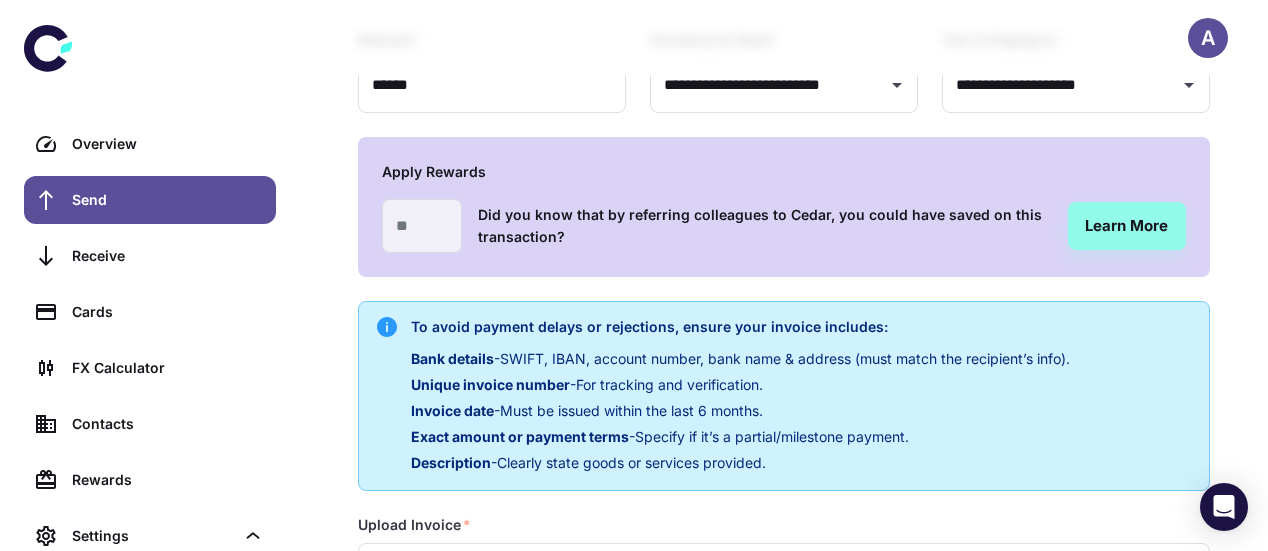 type on "**********" 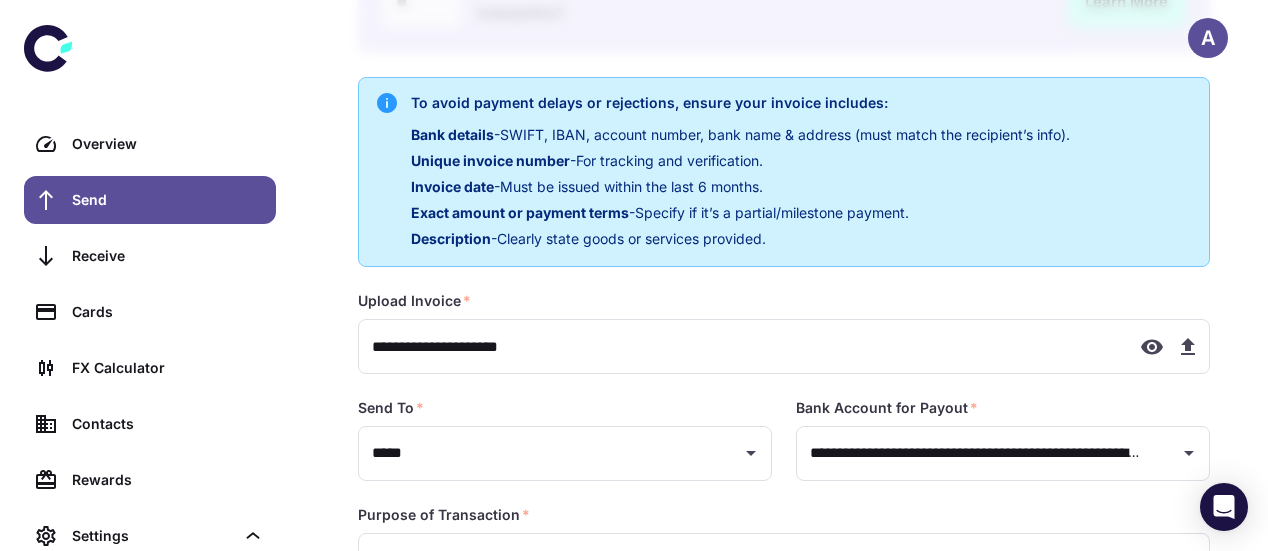 scroll, scrollTop: 400, scrollLeft: 0, axis: vertical 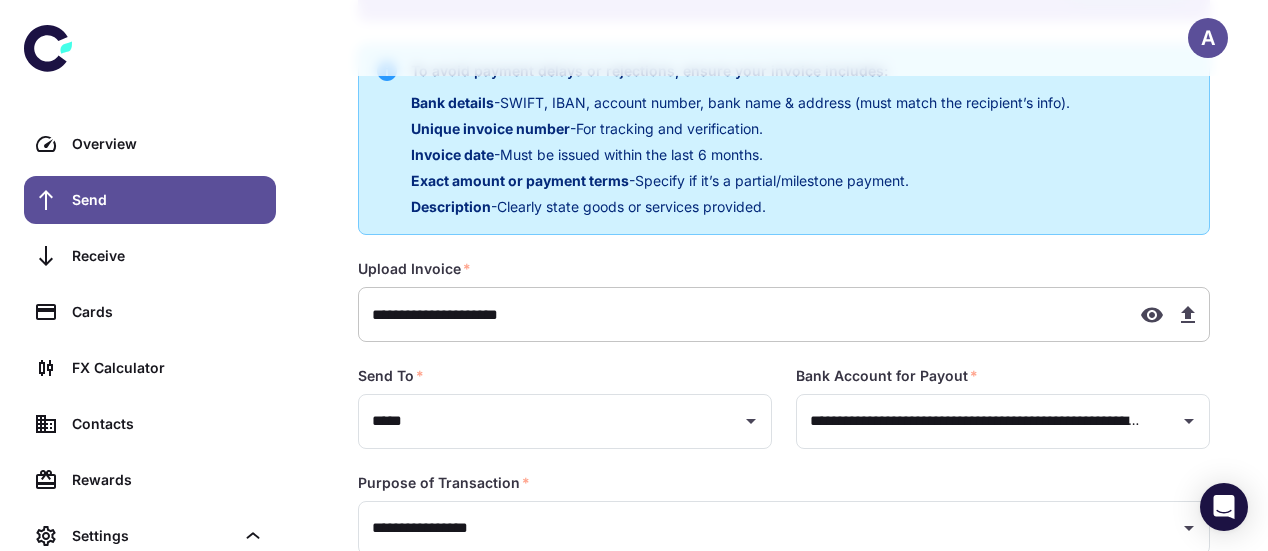 click on "**********" at bounding box center (741, 314) 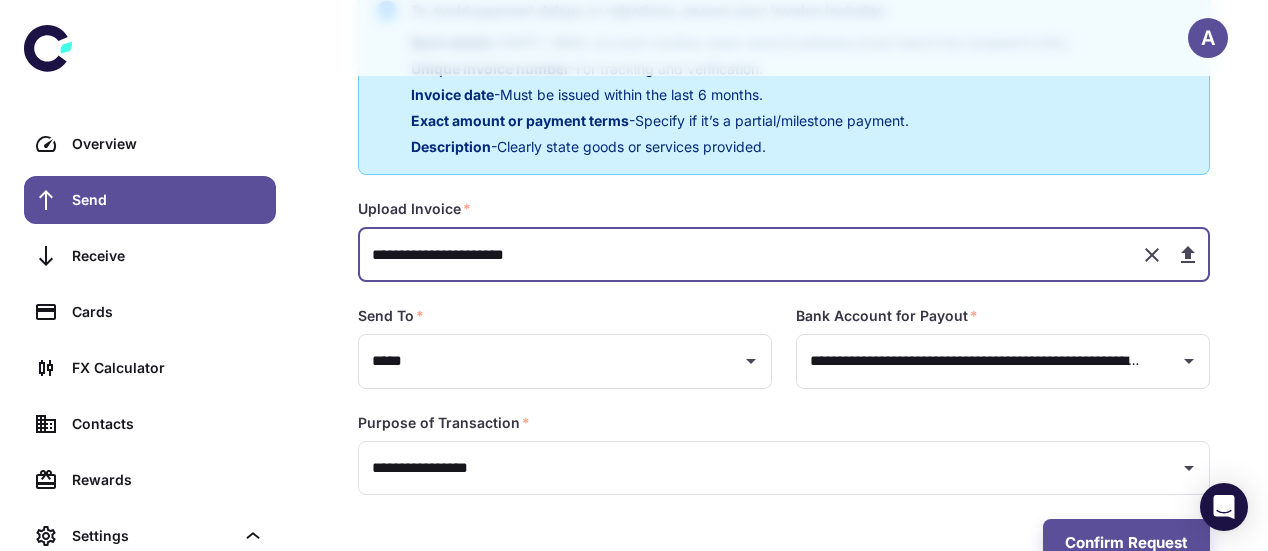 scroll, scrollTop: 515, scrollLeft: 0, axis: vertical 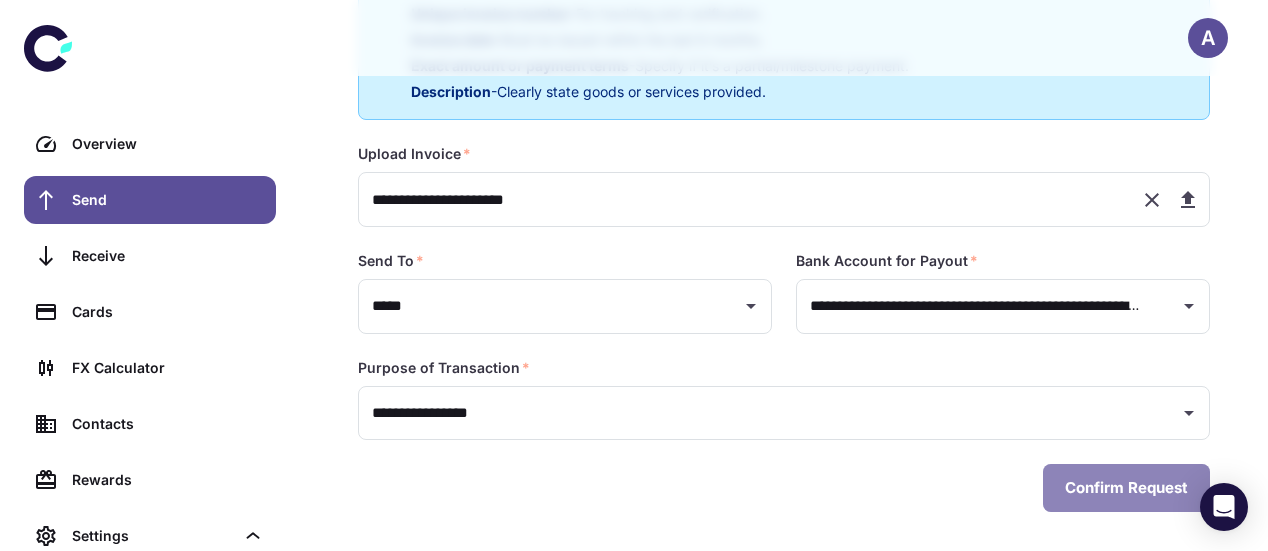 click on "Confirm Request" at bounding box center (1126, 488) 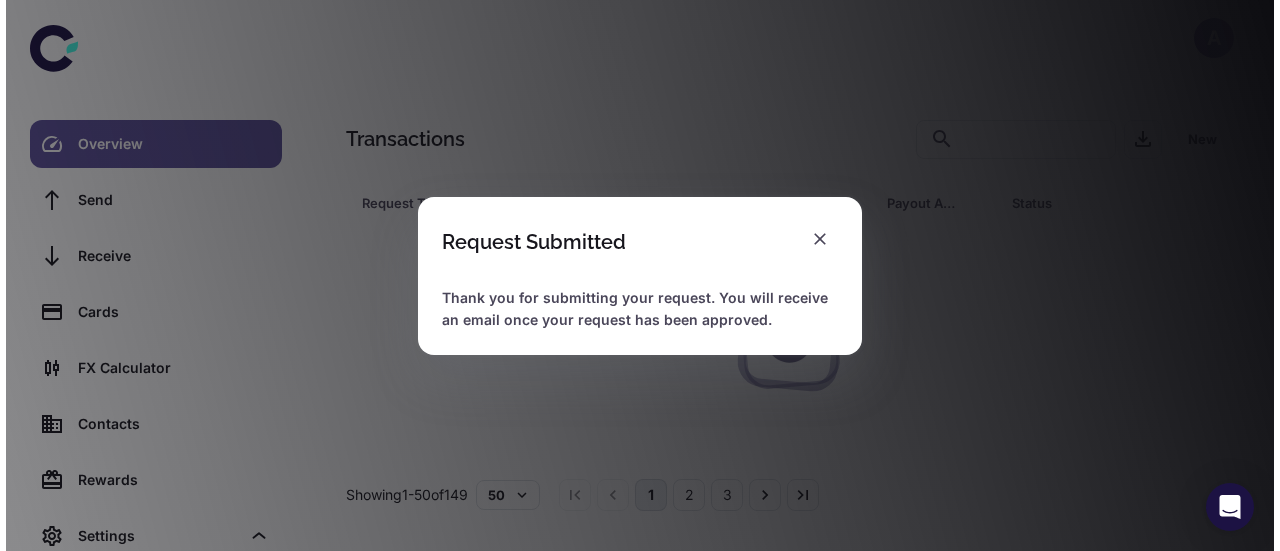 scroll, scrollTop: 0, scrollLeft: 0, axis: both 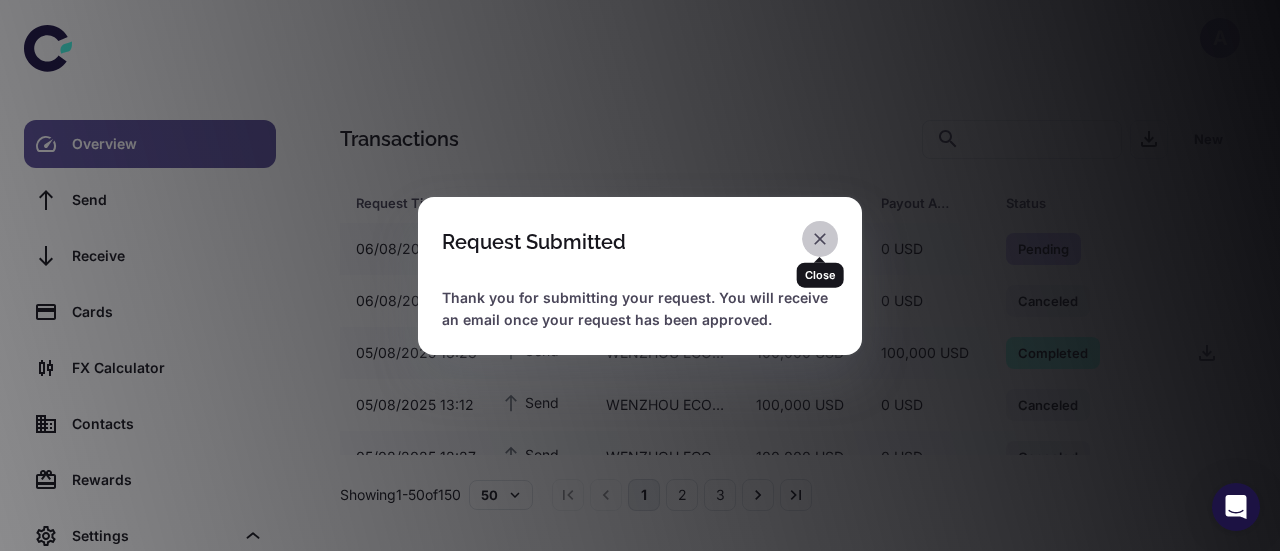 click 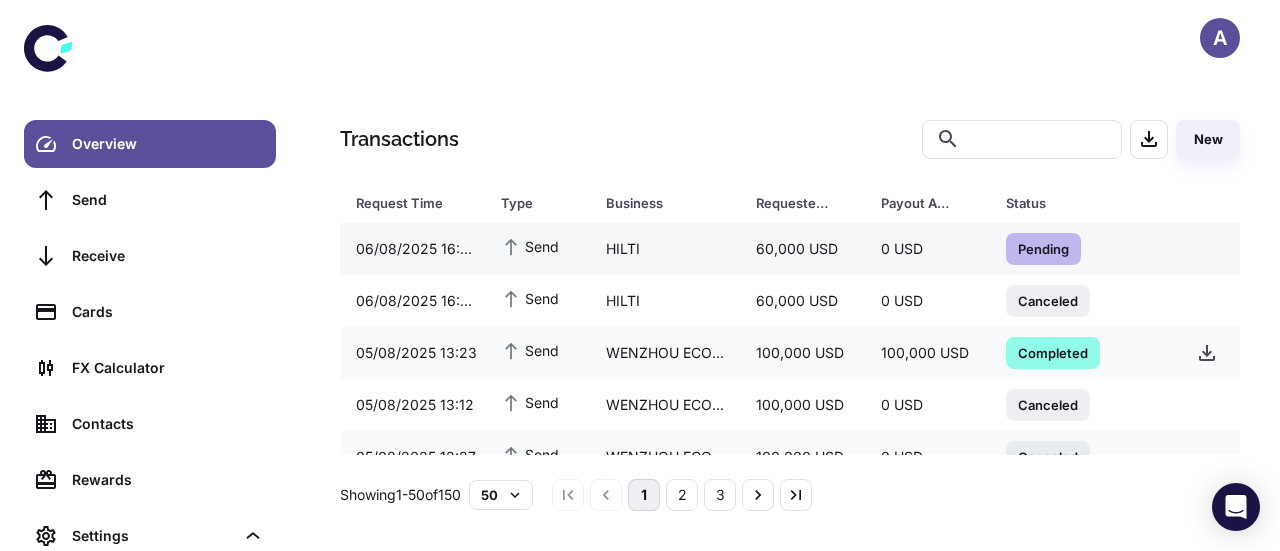 click on "HILTI" at bounding box center (665, 249) 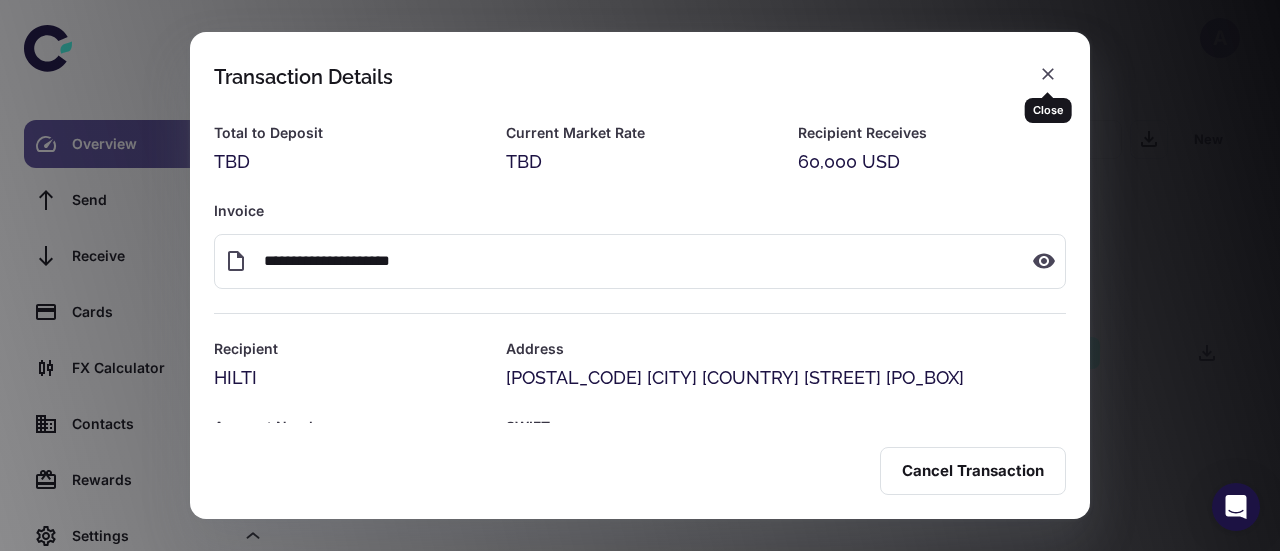 click 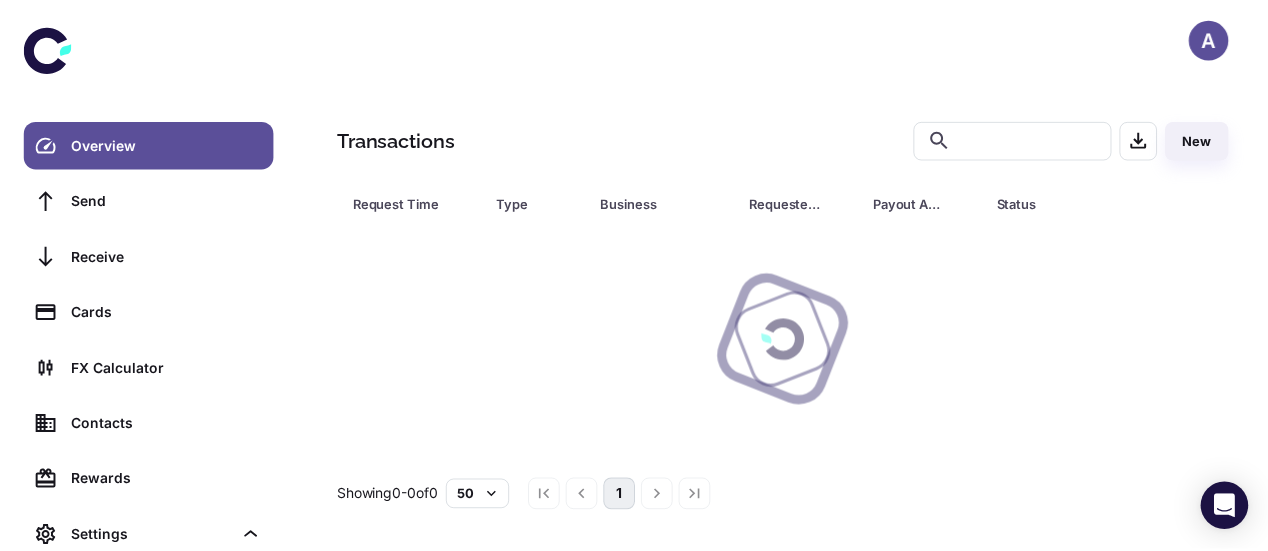 scroll, scrollTop: 0, scrollLeft: 0, axis: both 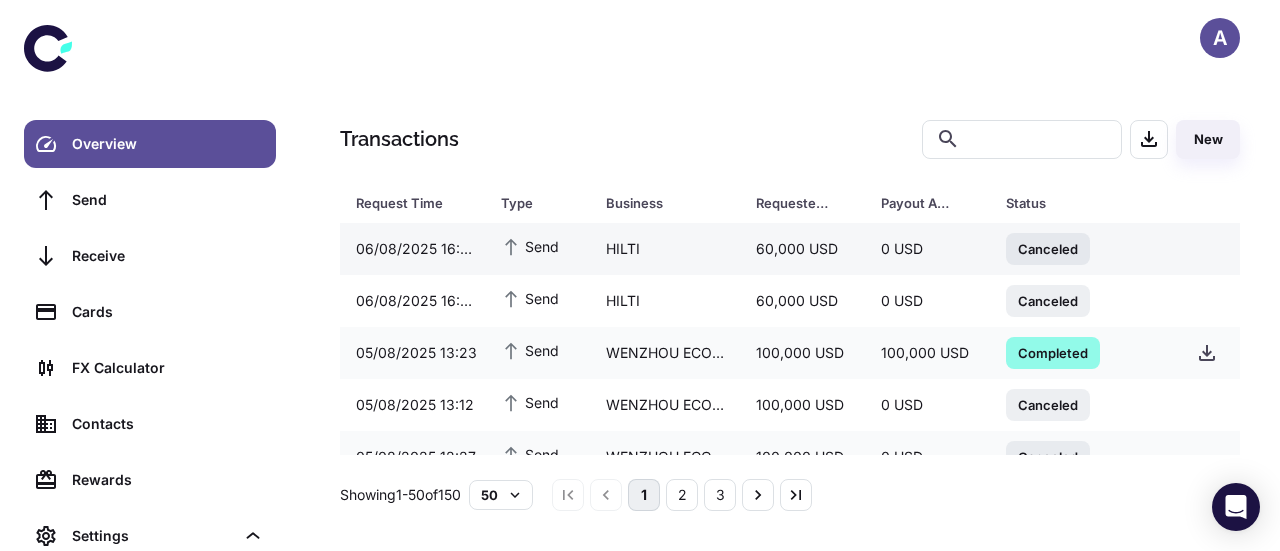 click on "HILTI" at bounding box center [665, 249] 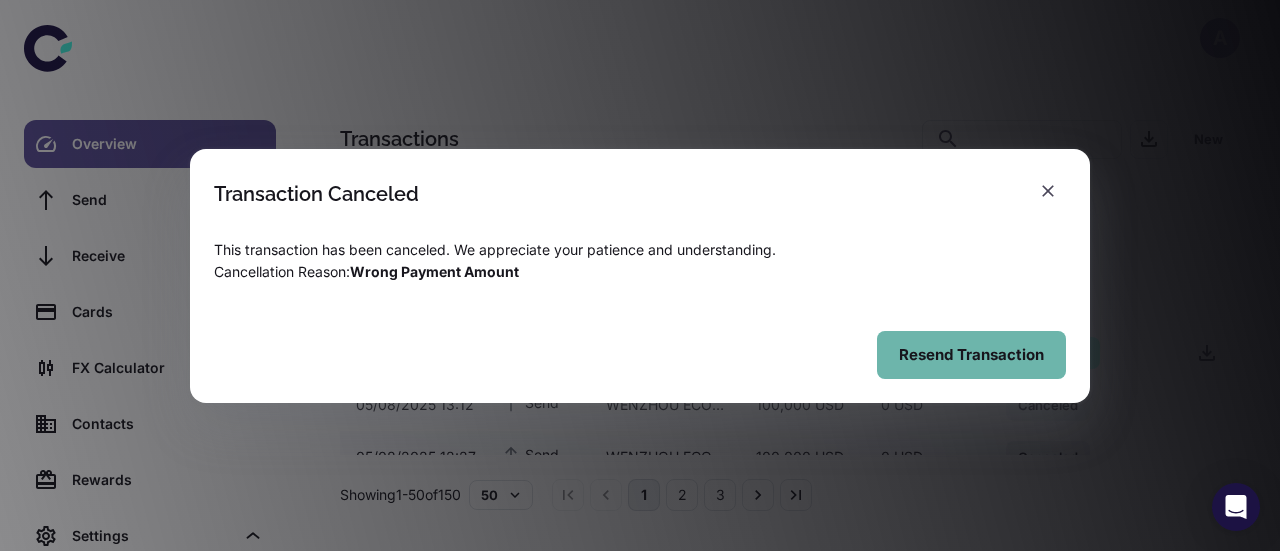 click on "Resend Transaction" at bounding box center (971, 355) 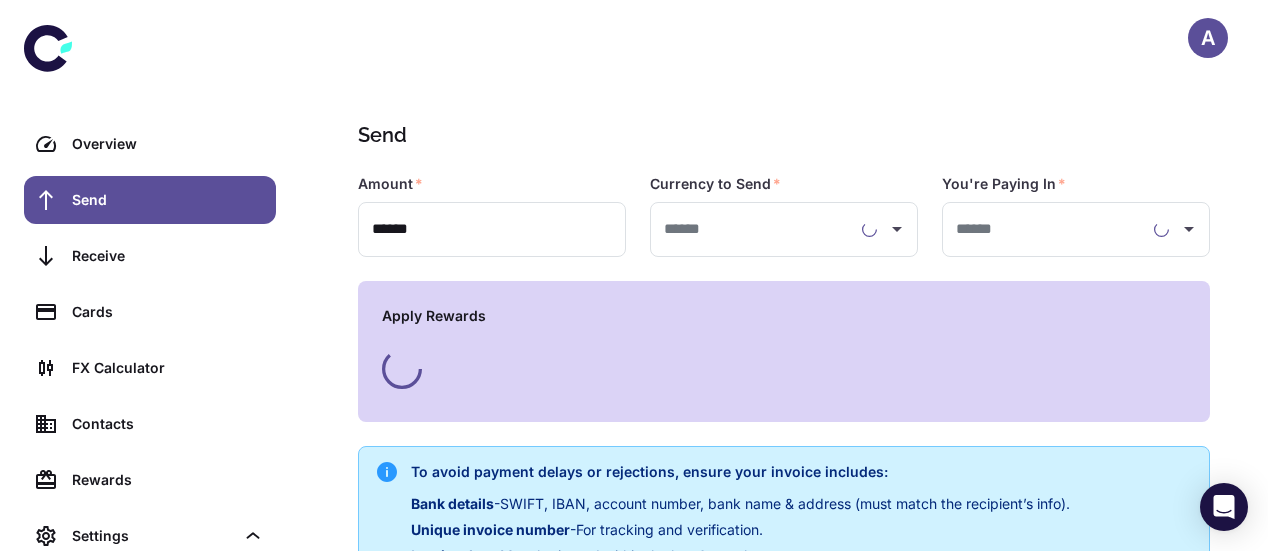 type on "*****" 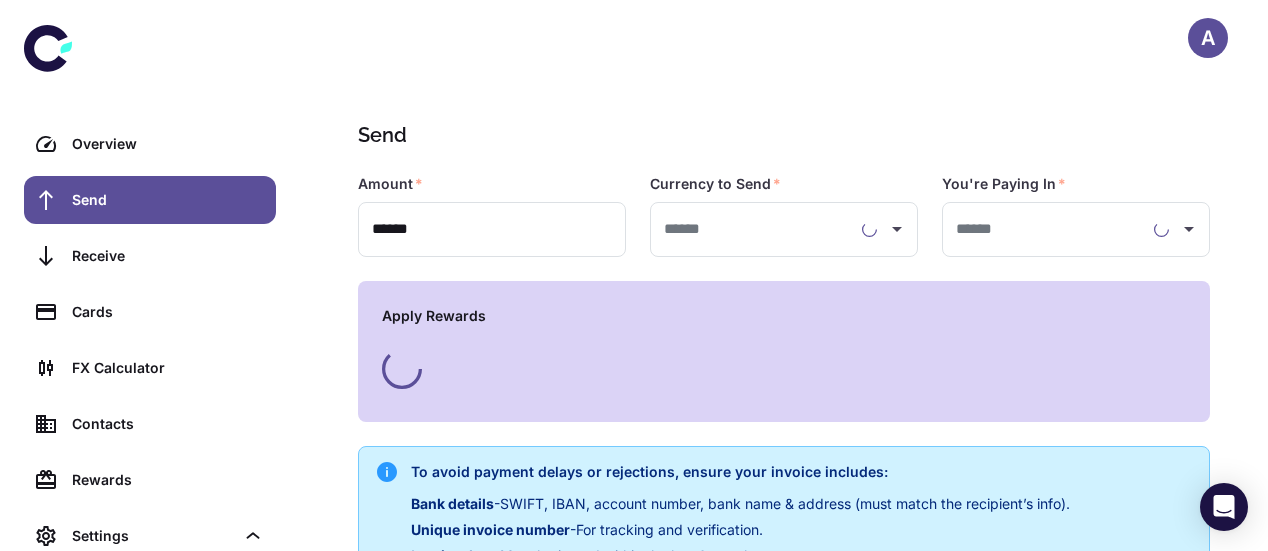 type on "**********" 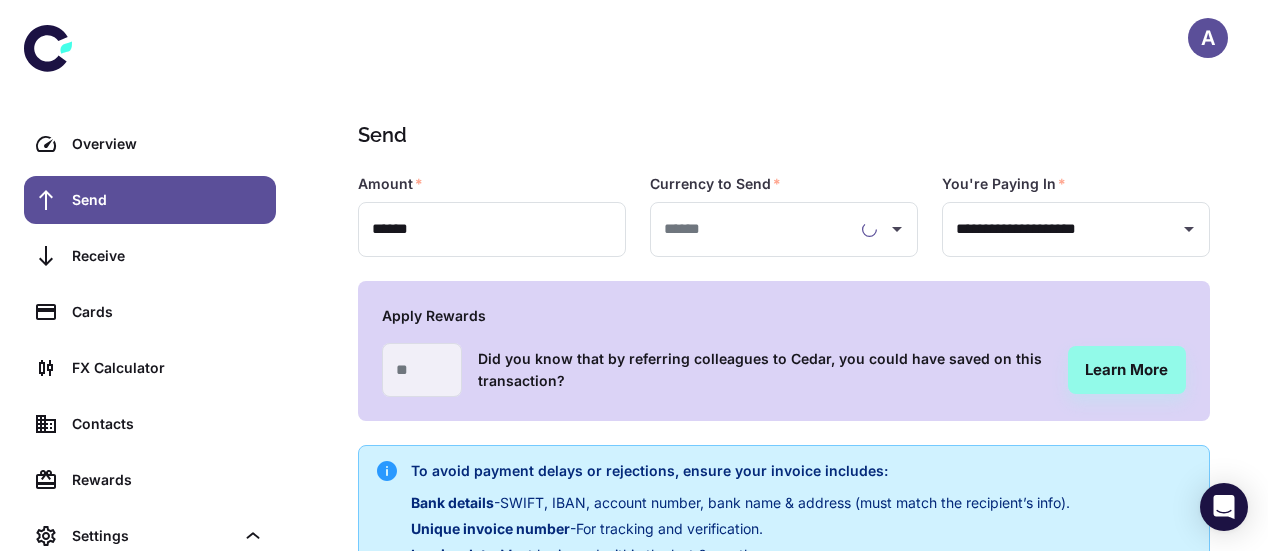 type on "**********" 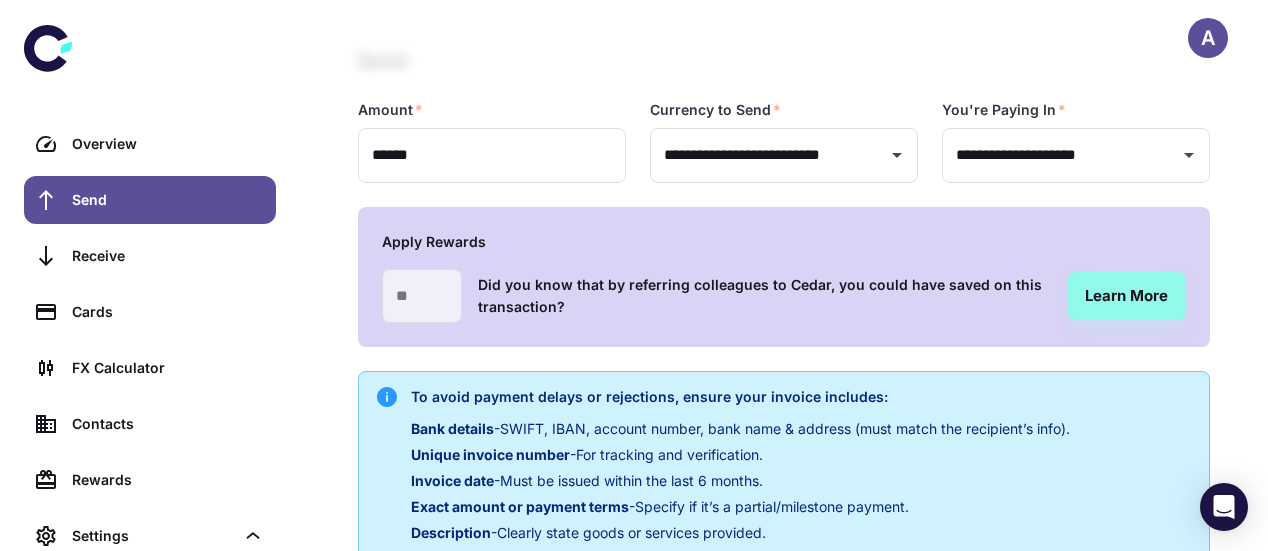 scroll, scrollTop: 500, scrollLeft: 0, axis: vertical 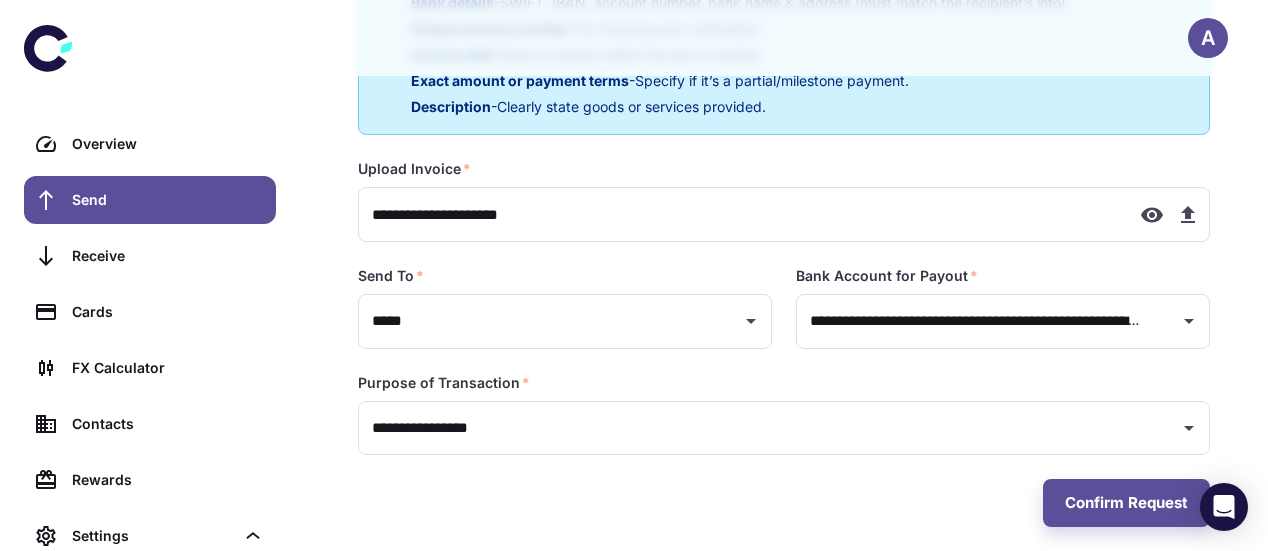 click on "**********" at bounding box center [784, 200] 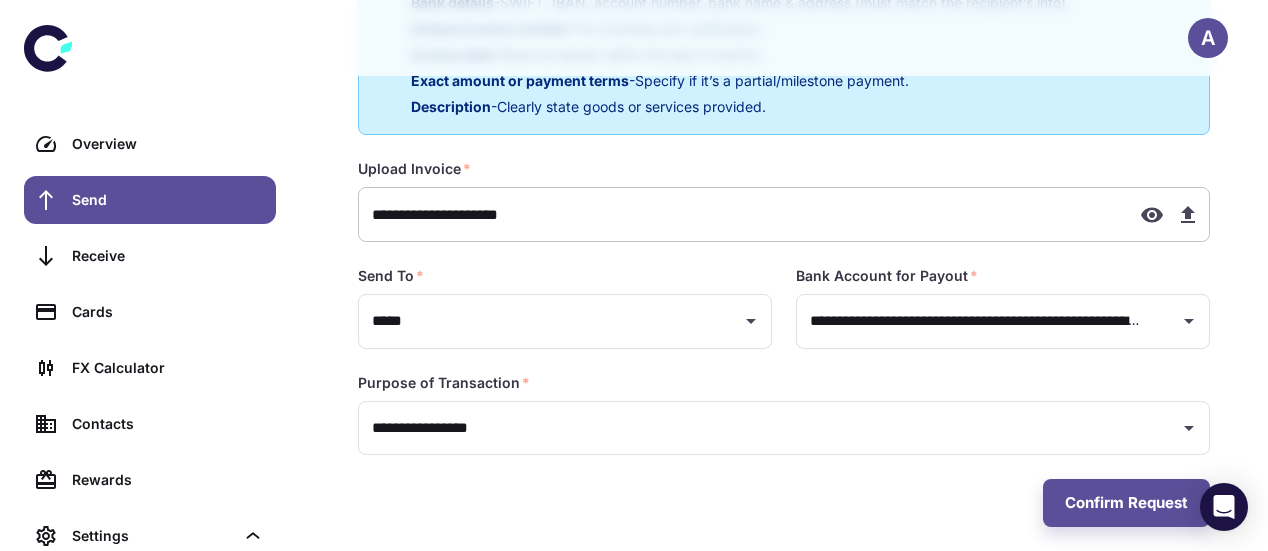click on "**********" at bounding box center (741, 214) 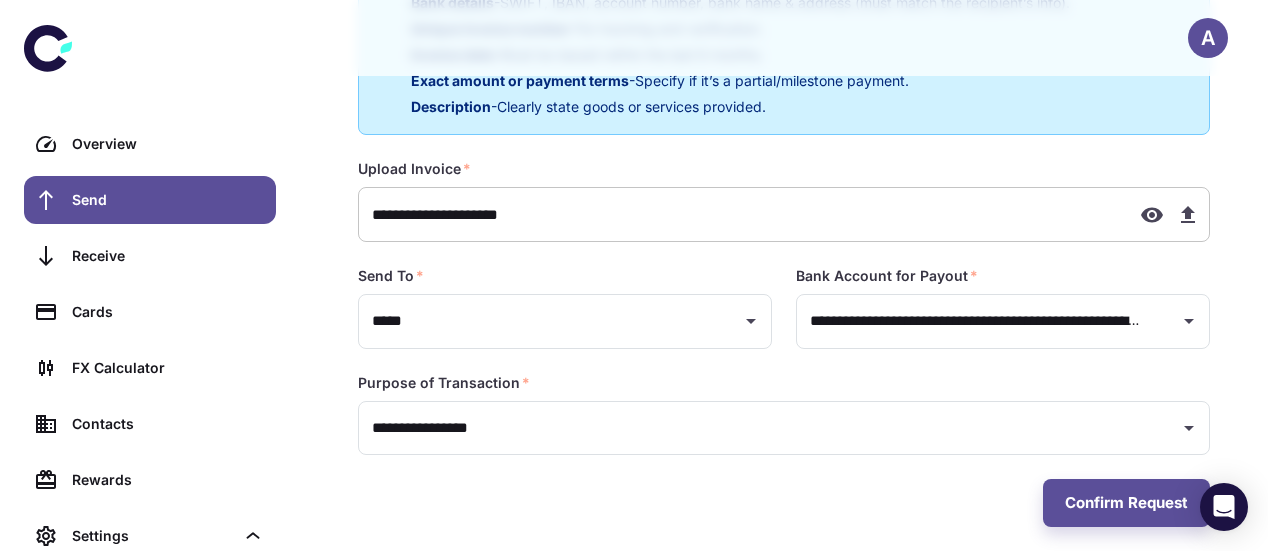 type on "**********" 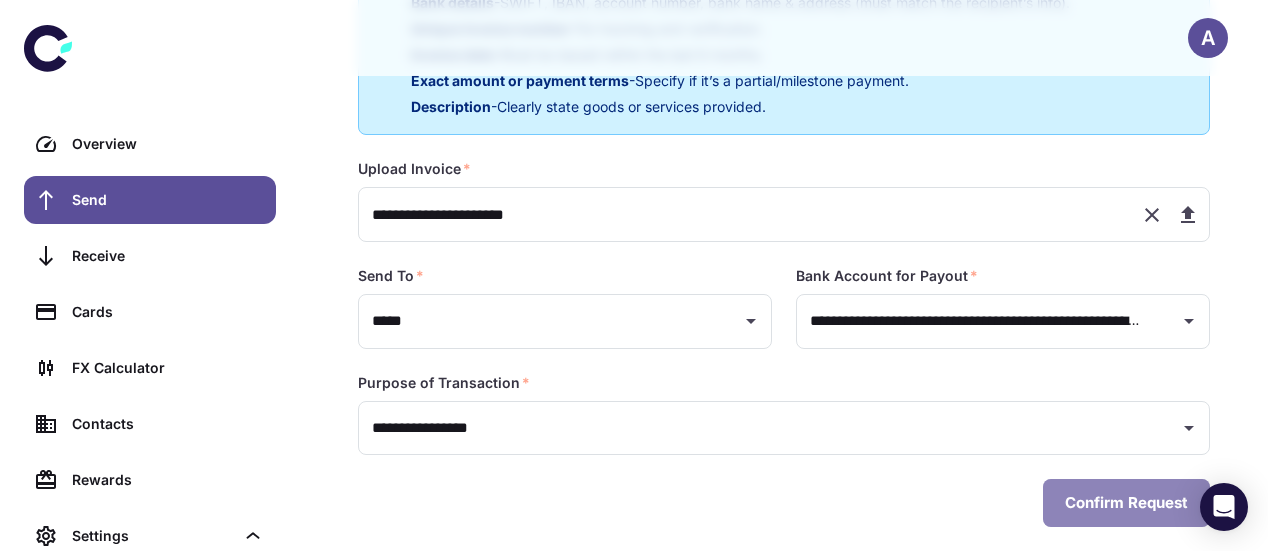 click on "Confirm Request" at bounding box center (1126, 503) 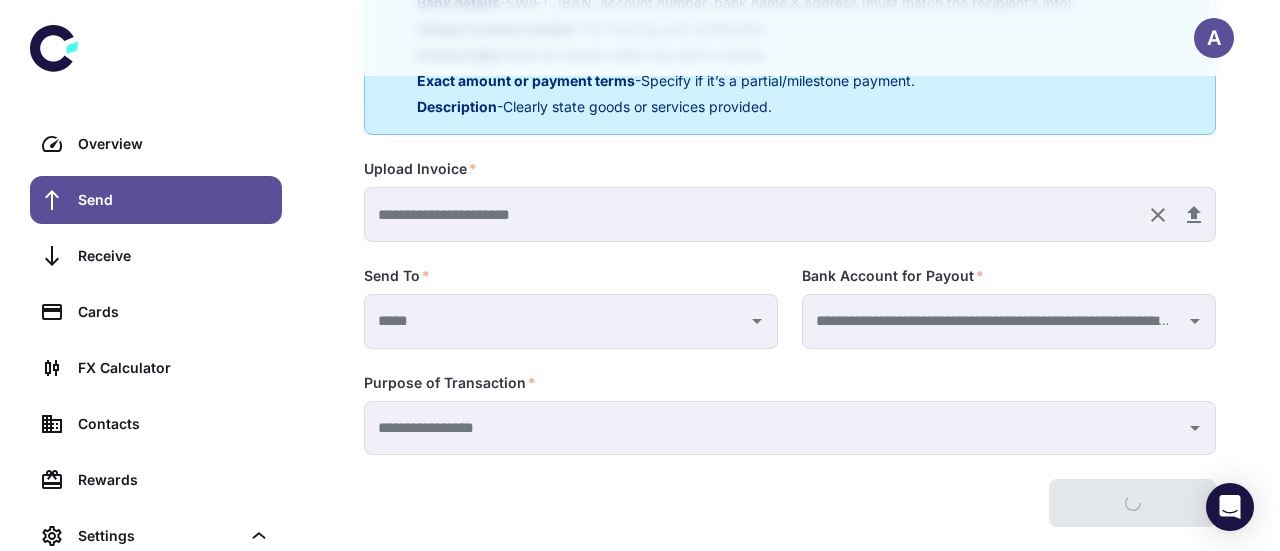 scroll, scrollTop: 0, scrollLeft: 0, axis: both 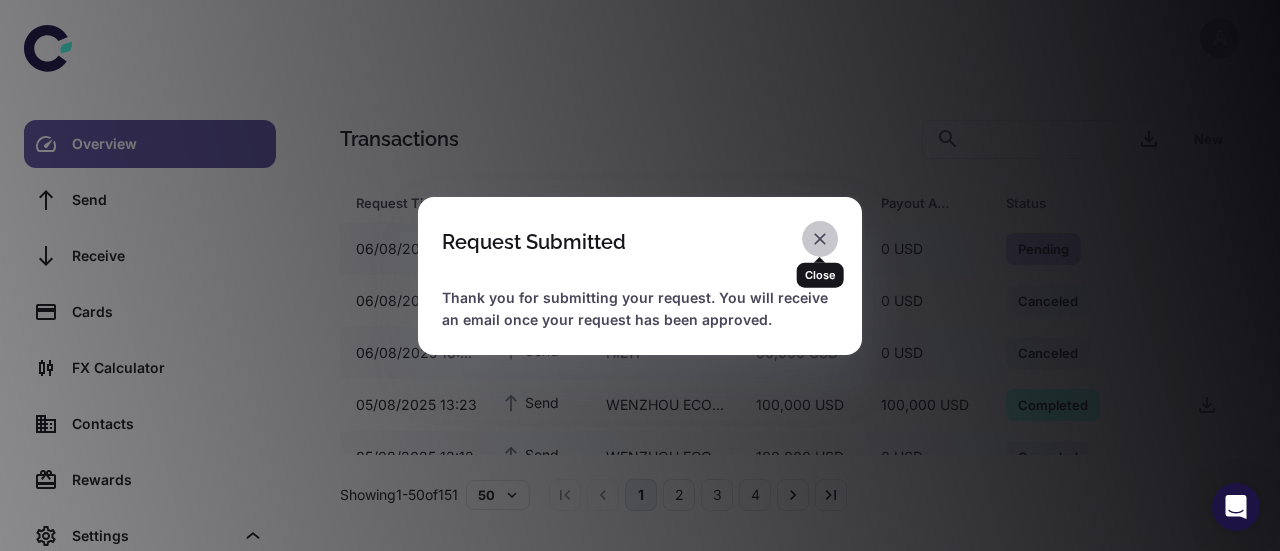 click 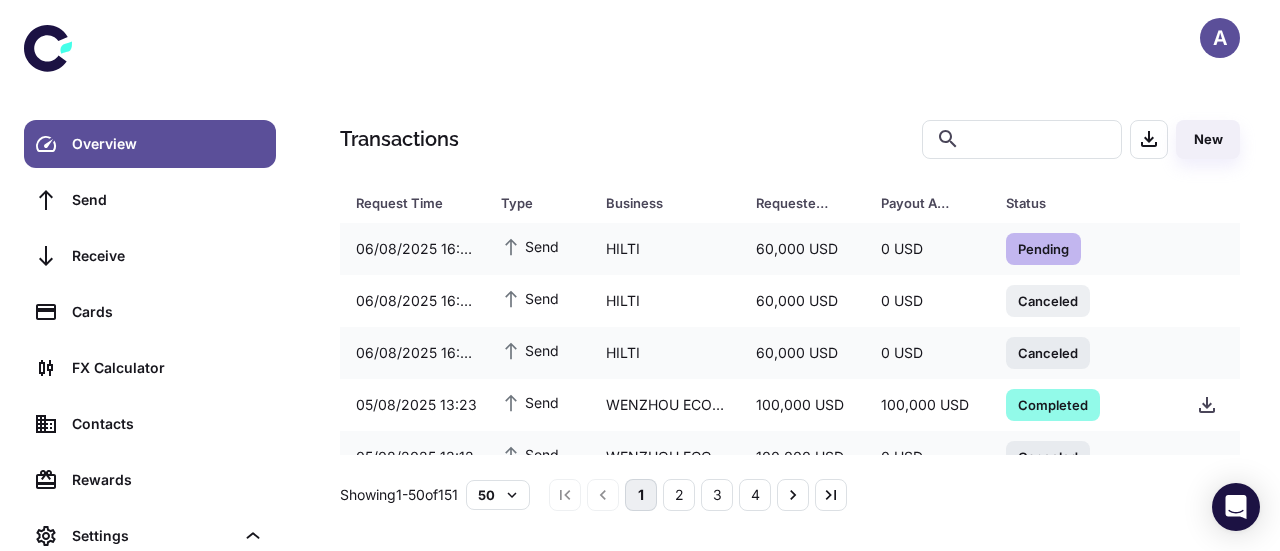 scroll, scrollTop: 0, scrollLeft: 0, axis: both 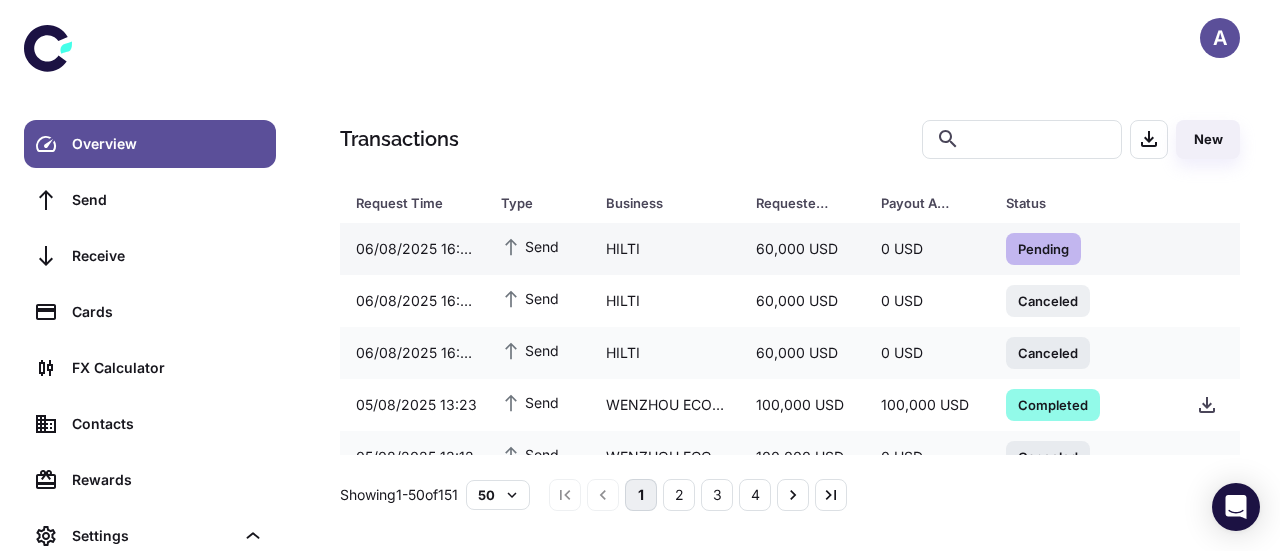 click on "HILTI" at bounding box center [665, 249] 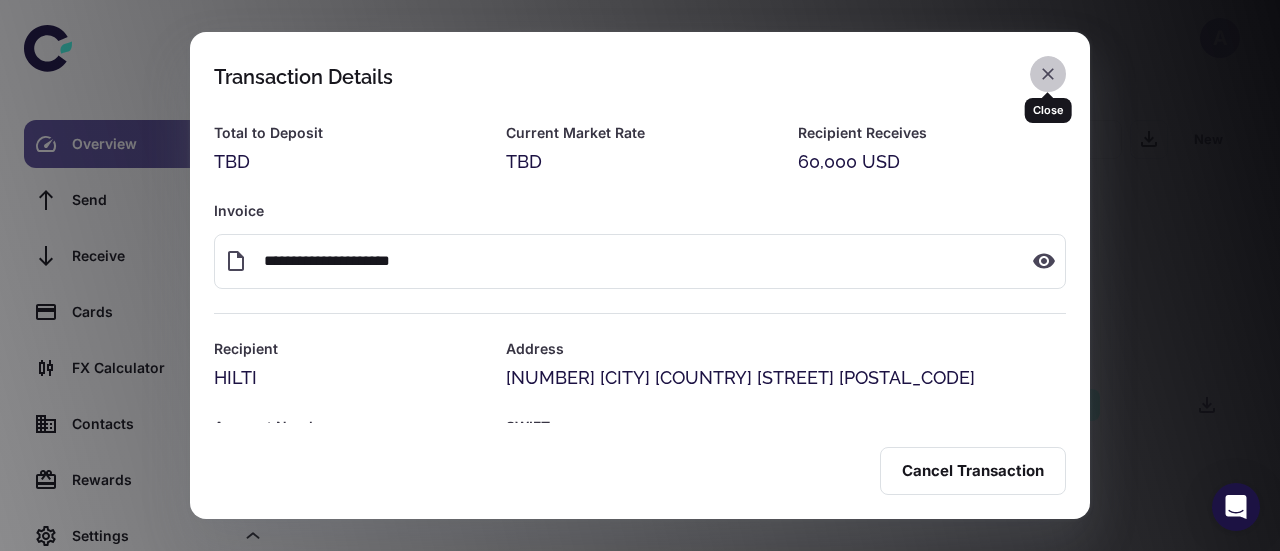 click 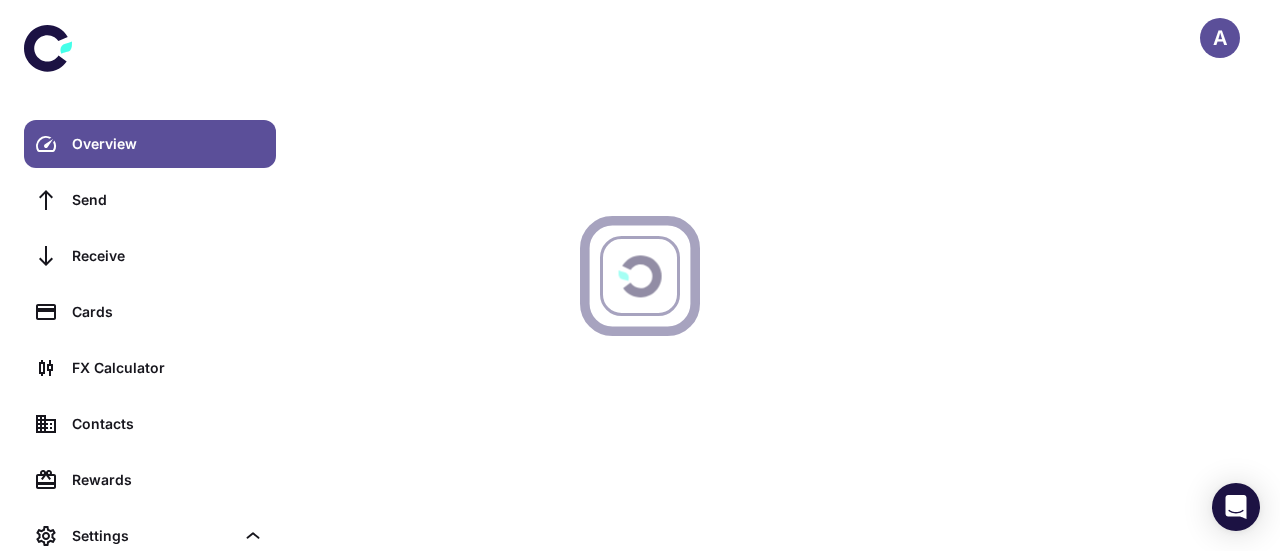 scroll, scrollTop: 0, scrollLeft: 0, axis: both 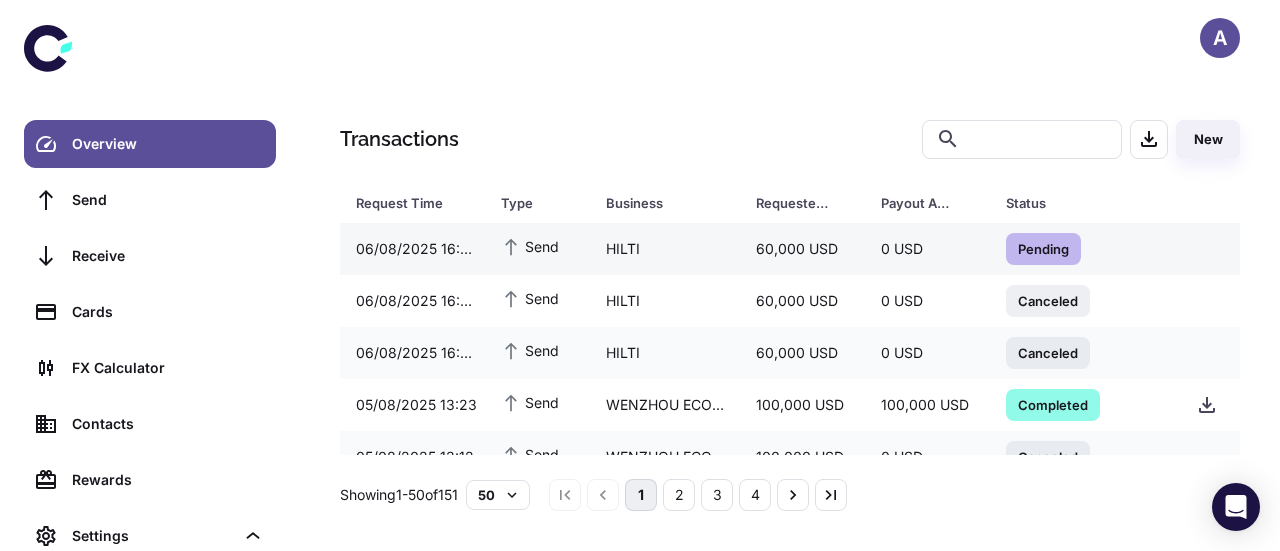 click on "HILTI" at bounding box center (665, 249) 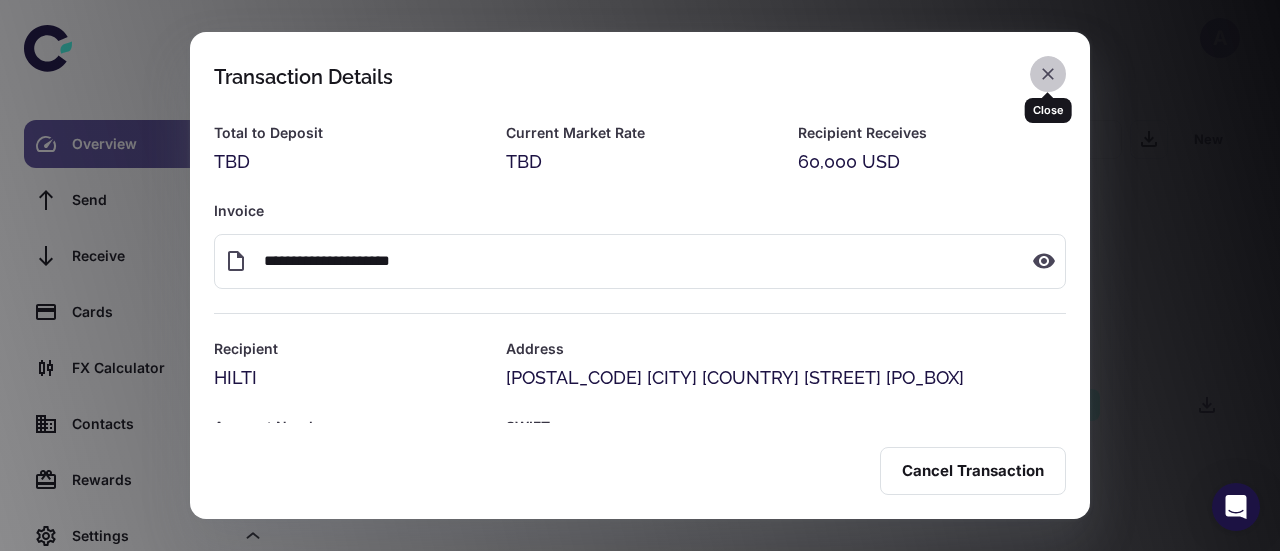 click 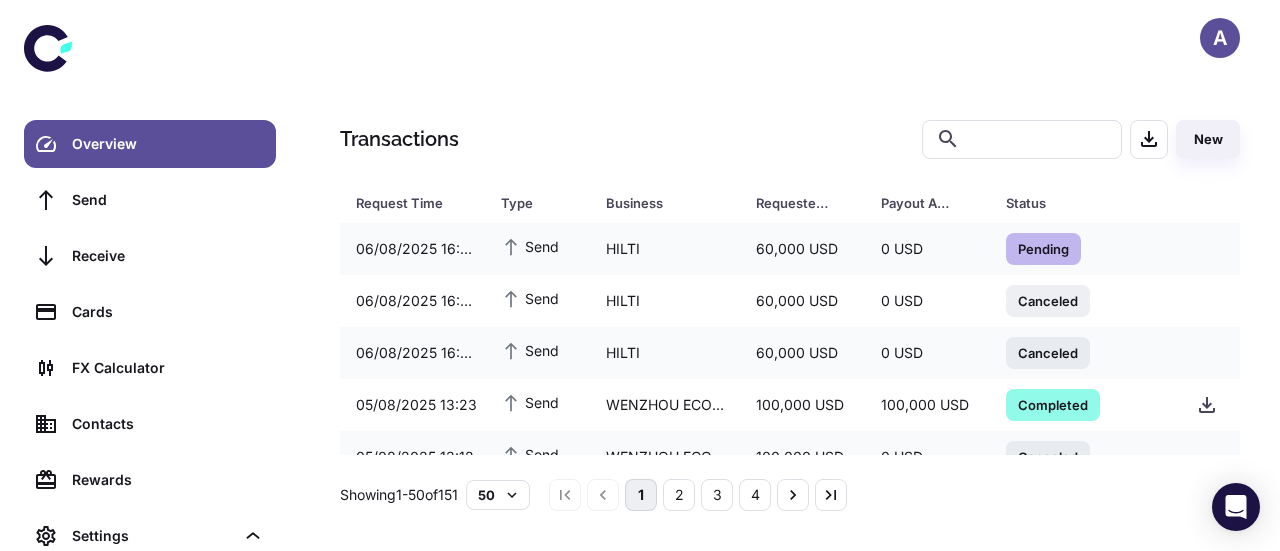 scroll, scrollTop: 0, scrollLeft: 0, axis: both 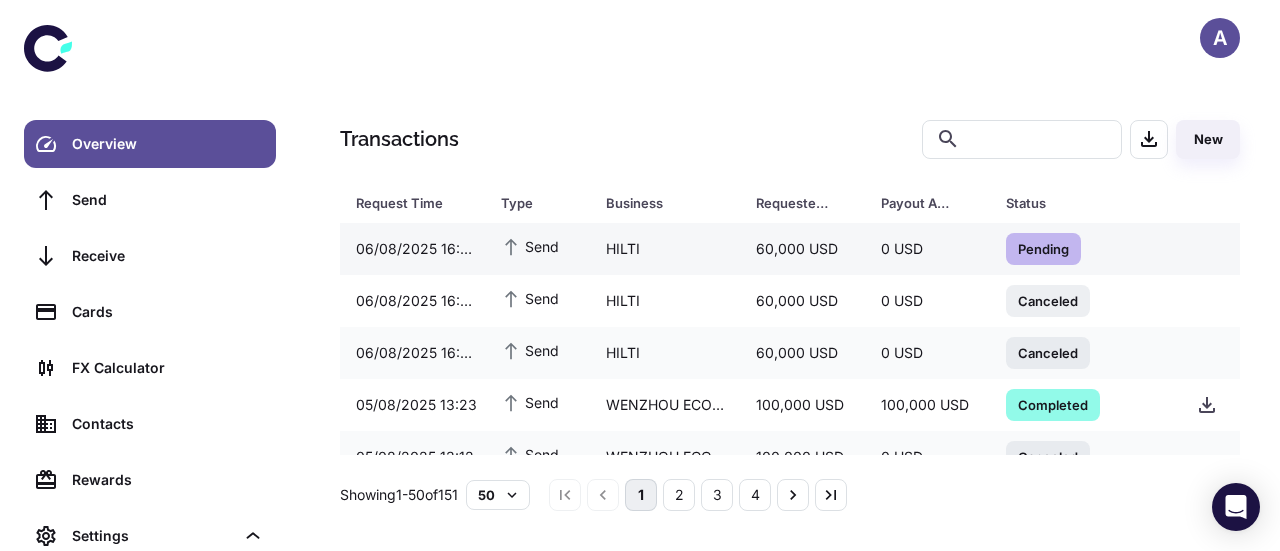 click on "HILTI" at bounding box center [665, 249] 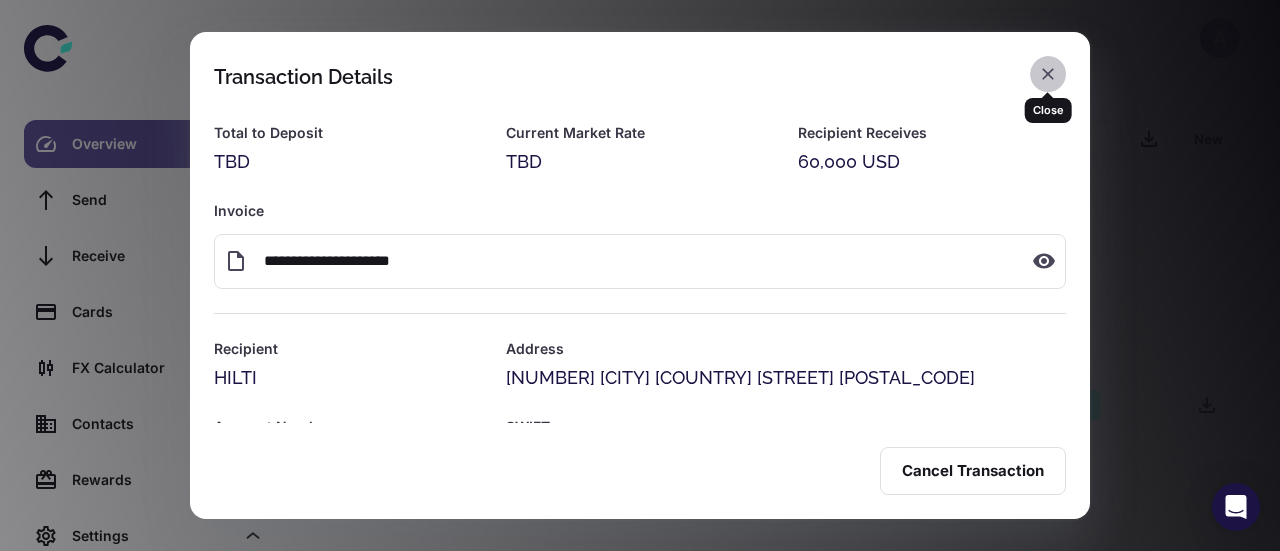 click 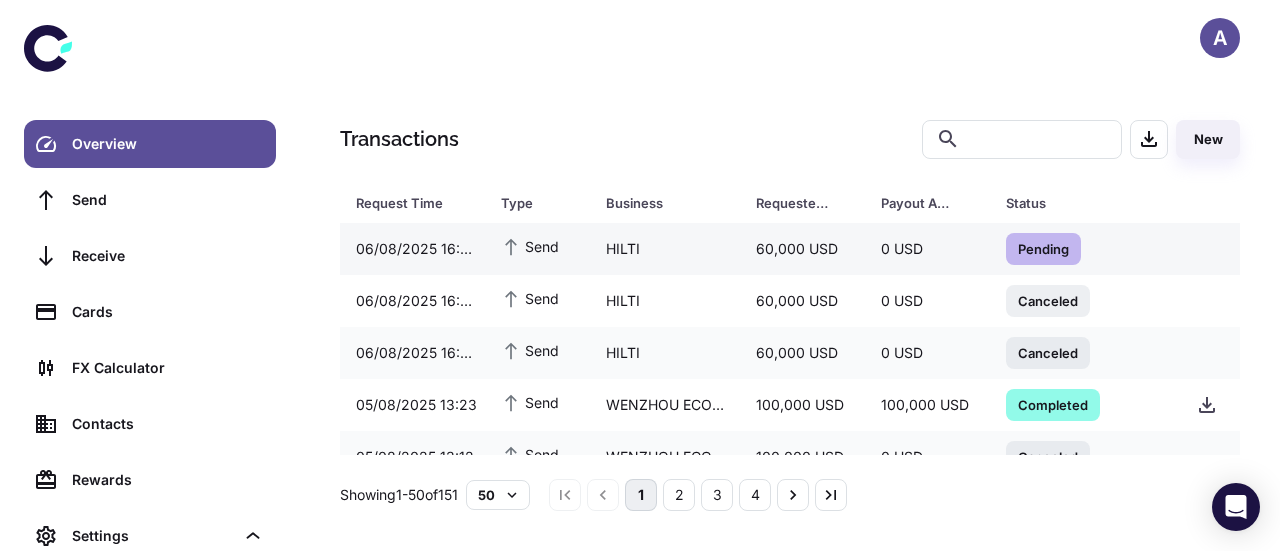 click on "HILTI" at bounding box center (665, 249) 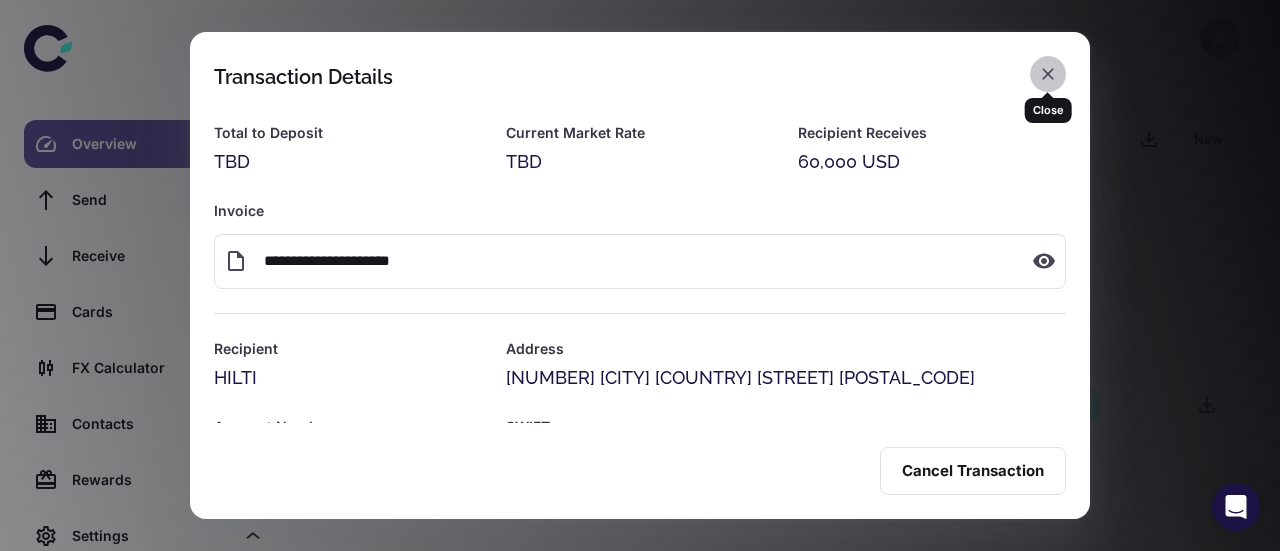 click at bounding box center [1048, 74] 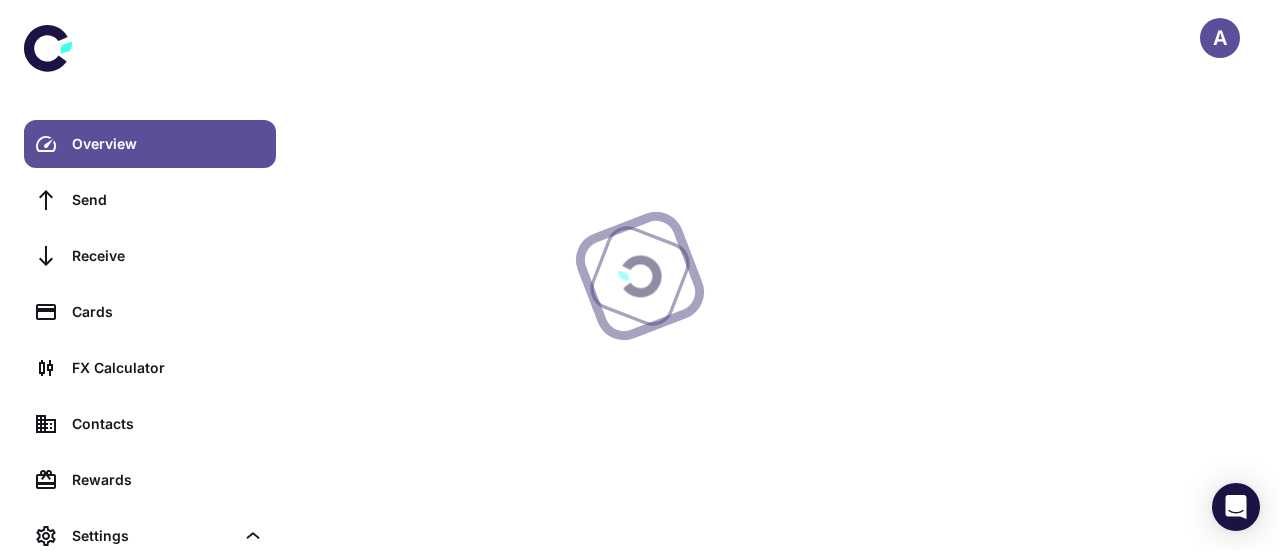 scroll, scrollTop: 0, scrollLeft: 0, axis: both 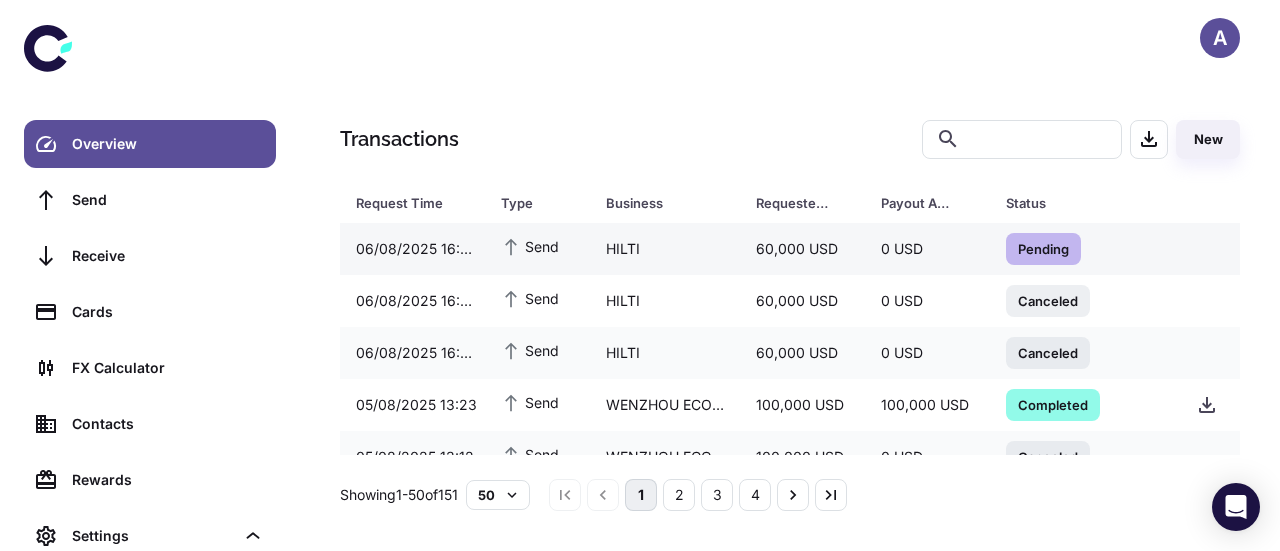 click on "HILTI" at bounding box center (665, 249) 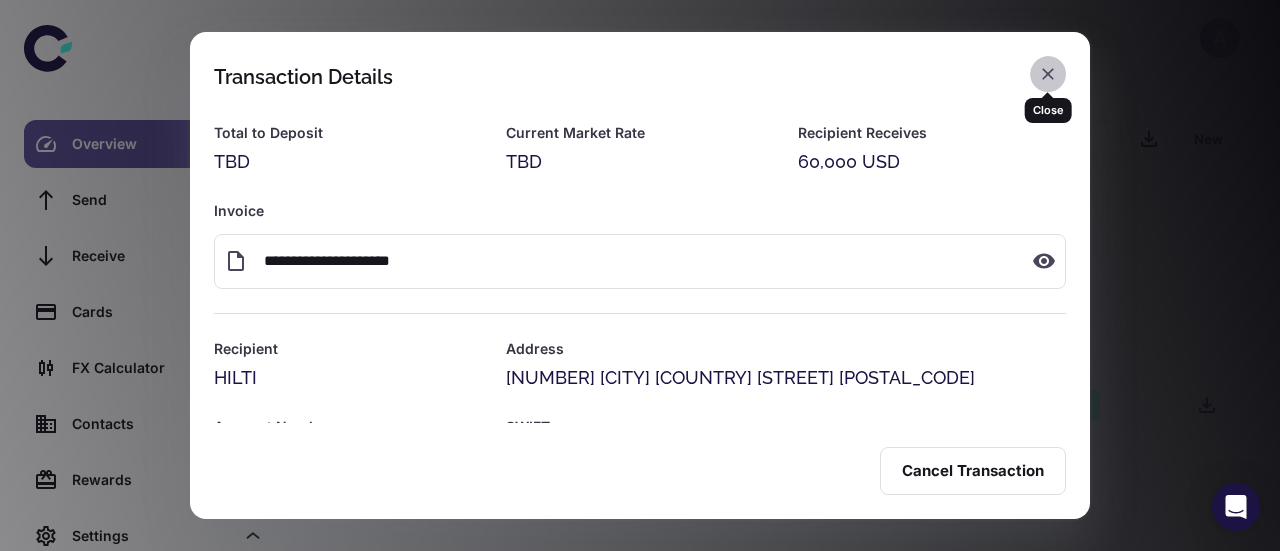 click 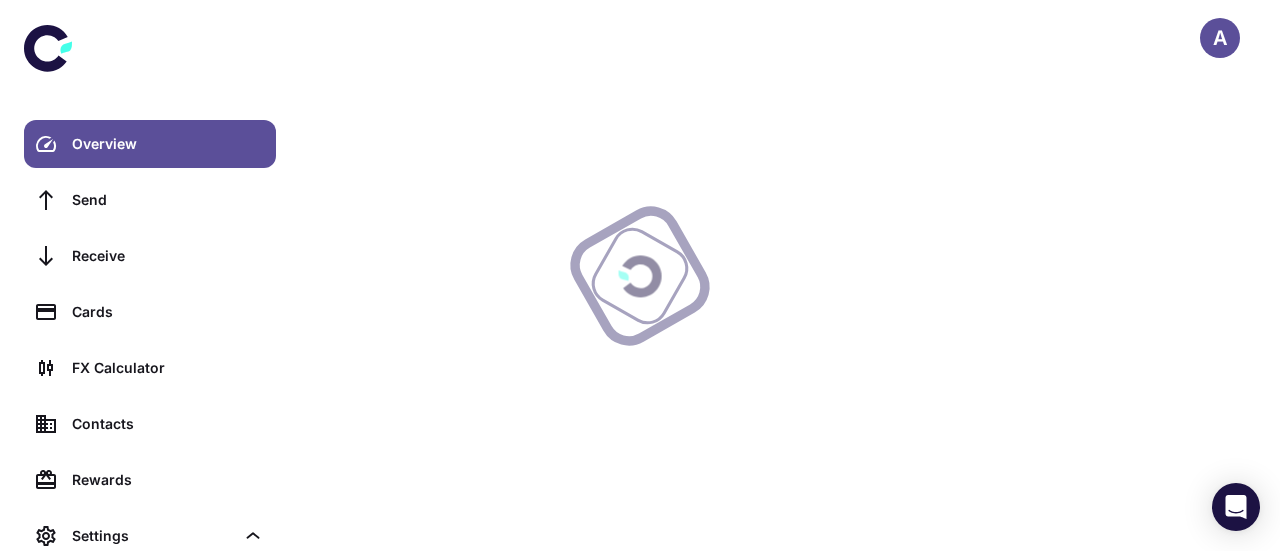 scroll, scrollTop: 0, scrollLeft: 0, axis: both 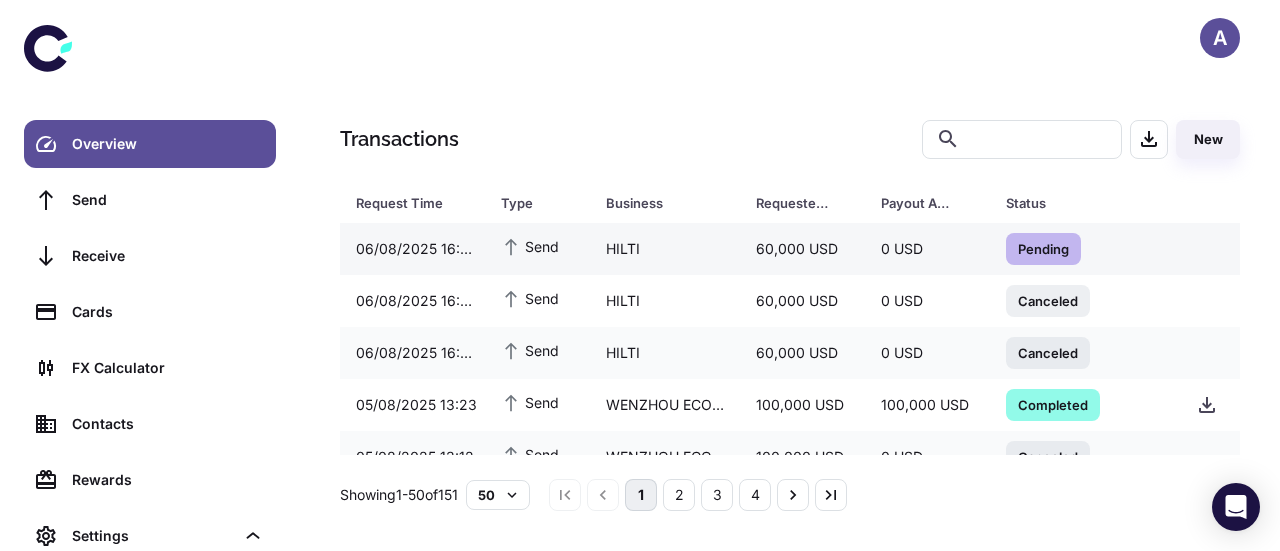 click on "HILTI" at bounding box center [665, 249] 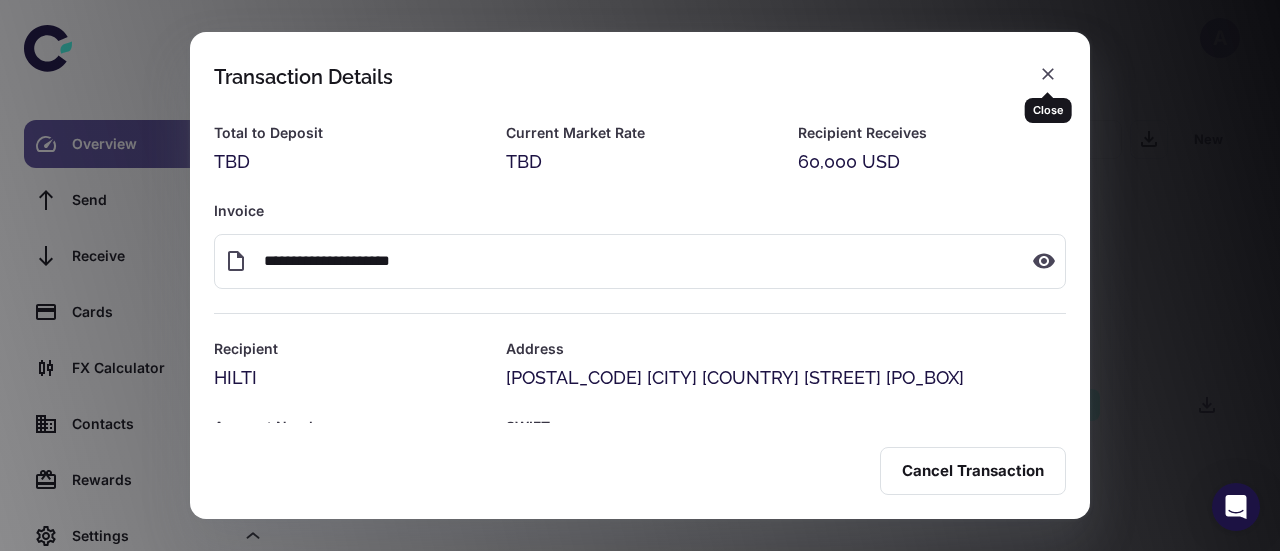 click 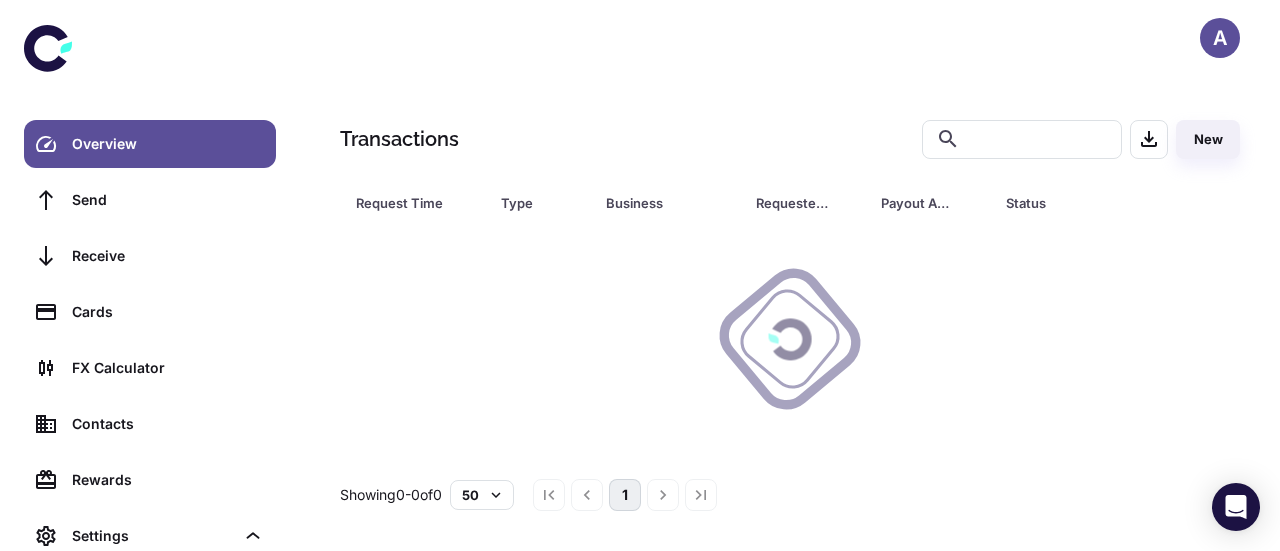 scroll, scrollTop: 0, scrollLeft: 0, axis: both 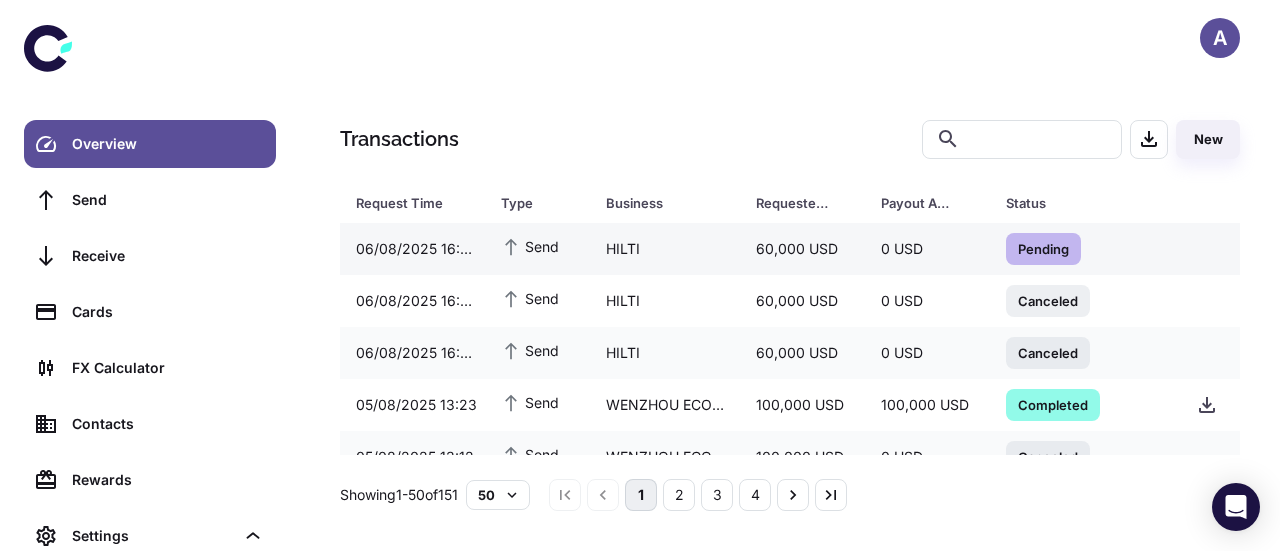click on "HILTI" at bounding box center [665, 249] 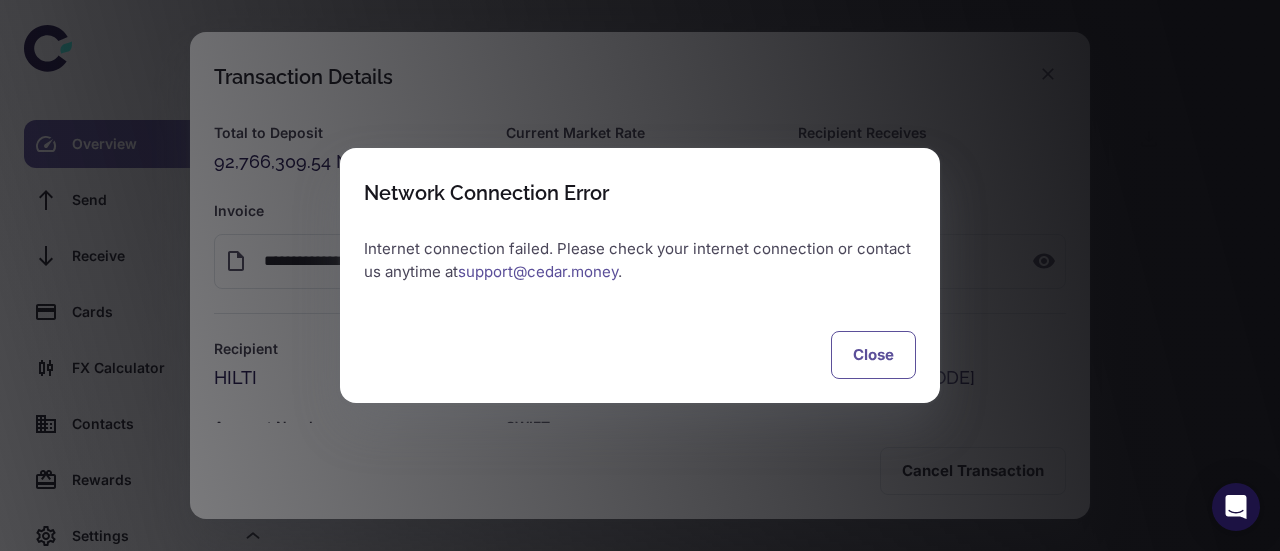click on "Close" at bounding box center [873, 355] 